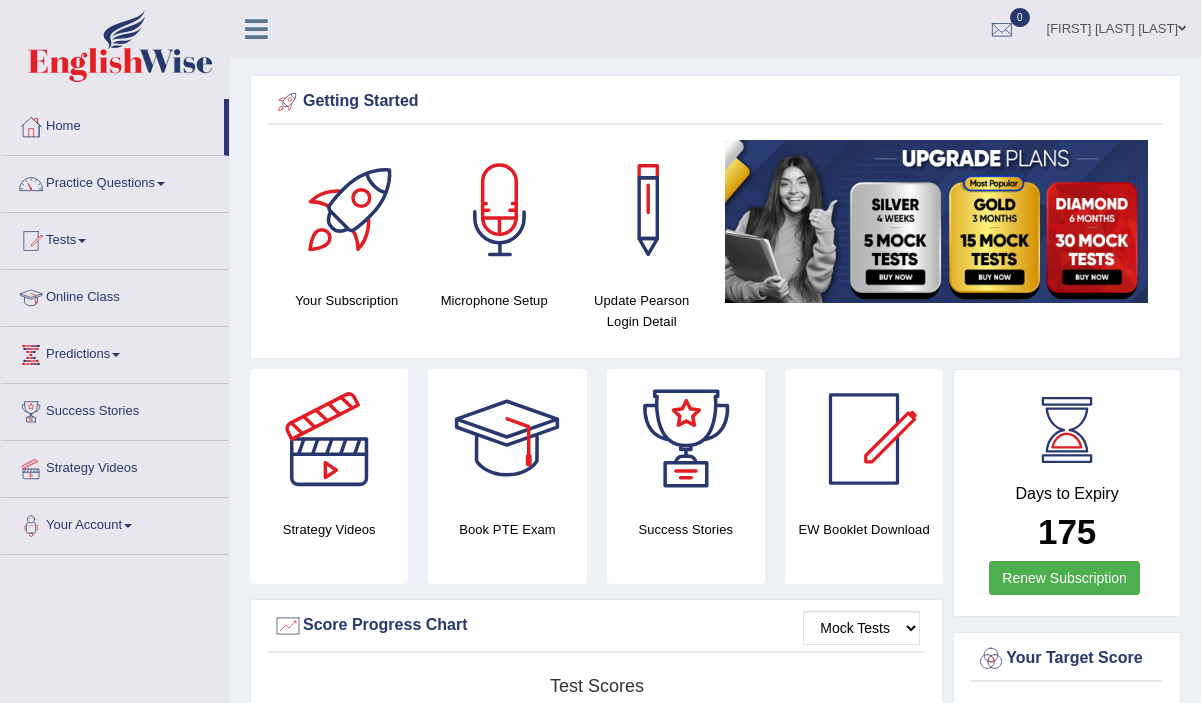 scroll, scrollTop: 0, scrollLeft: 0, axis: both 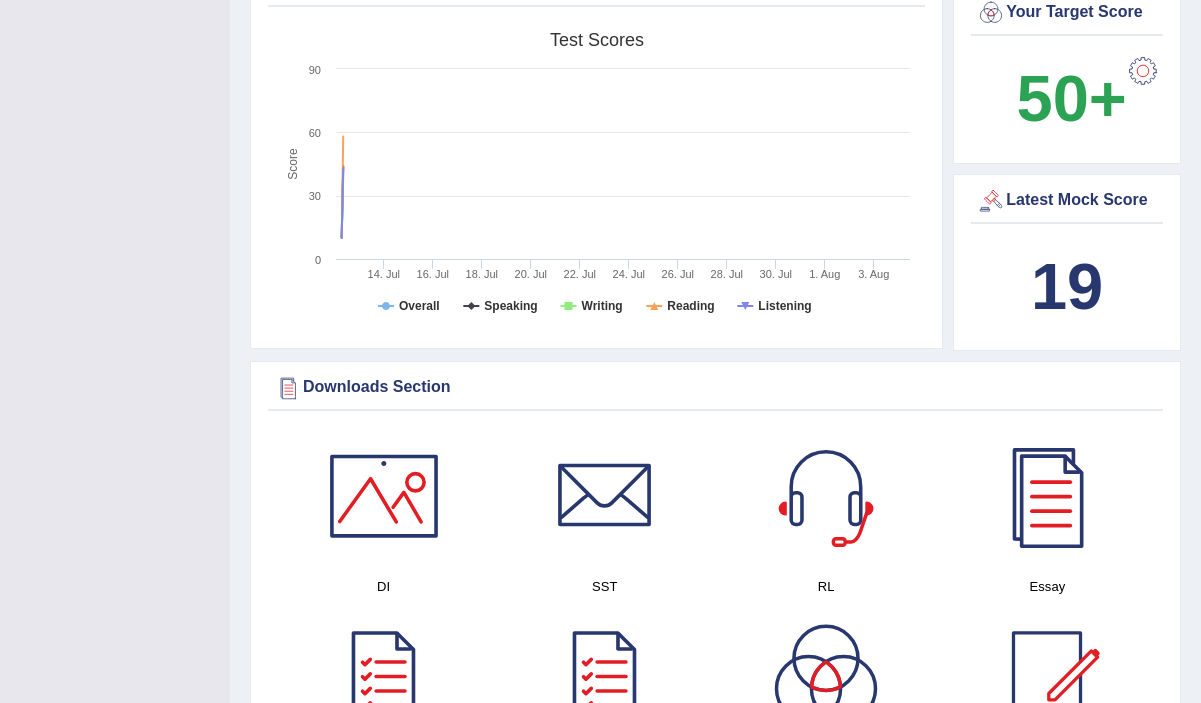 click on "19" at bounding box center [1067, 286] 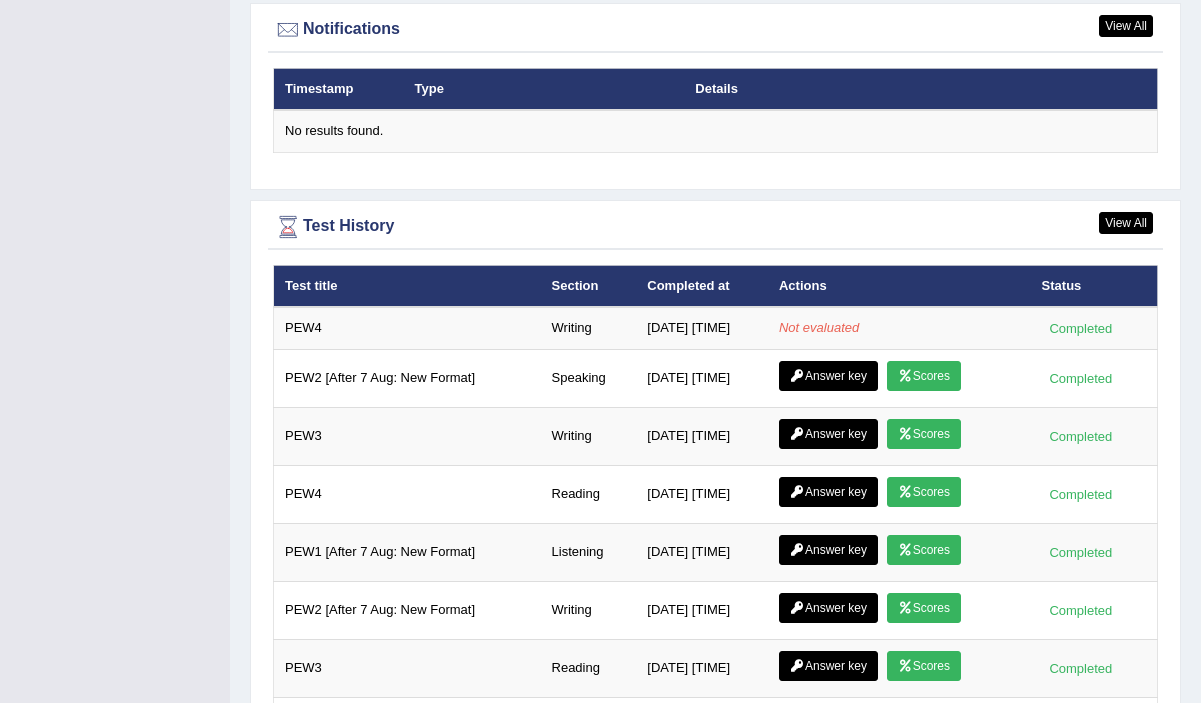 scroll, scrollTop: 2415, scrollLeft: 0, axis: vertical 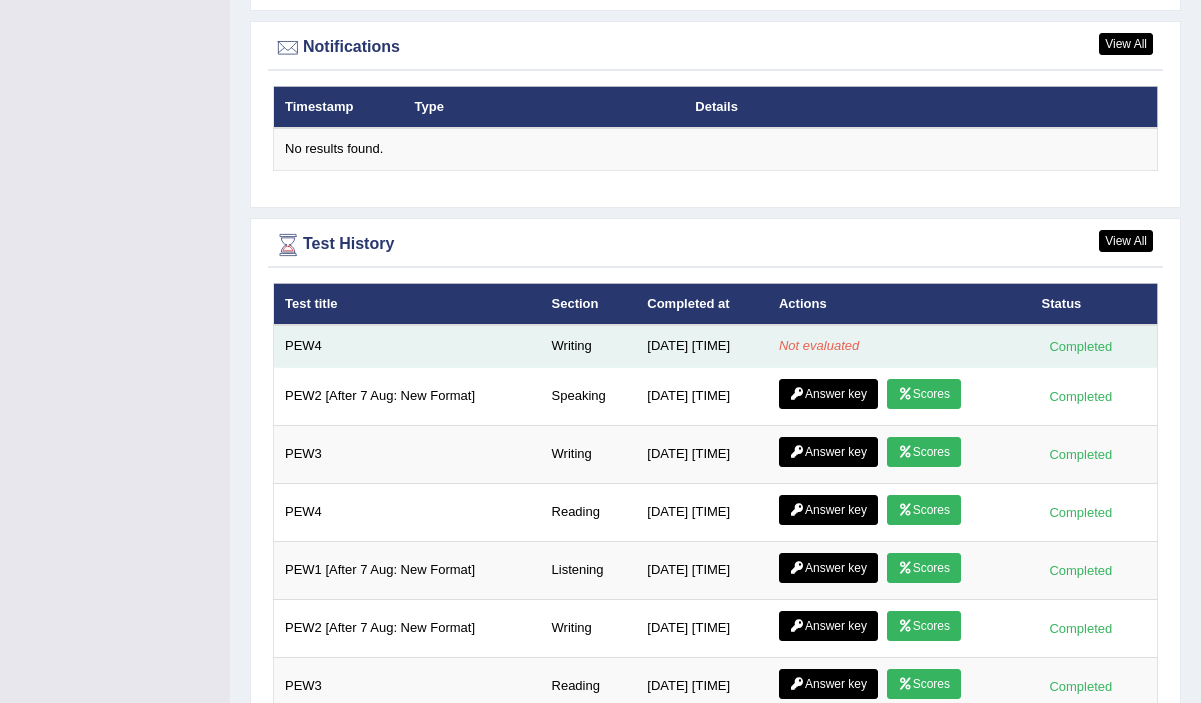 click on "Not evaluated" at bounding box center (899, 346) 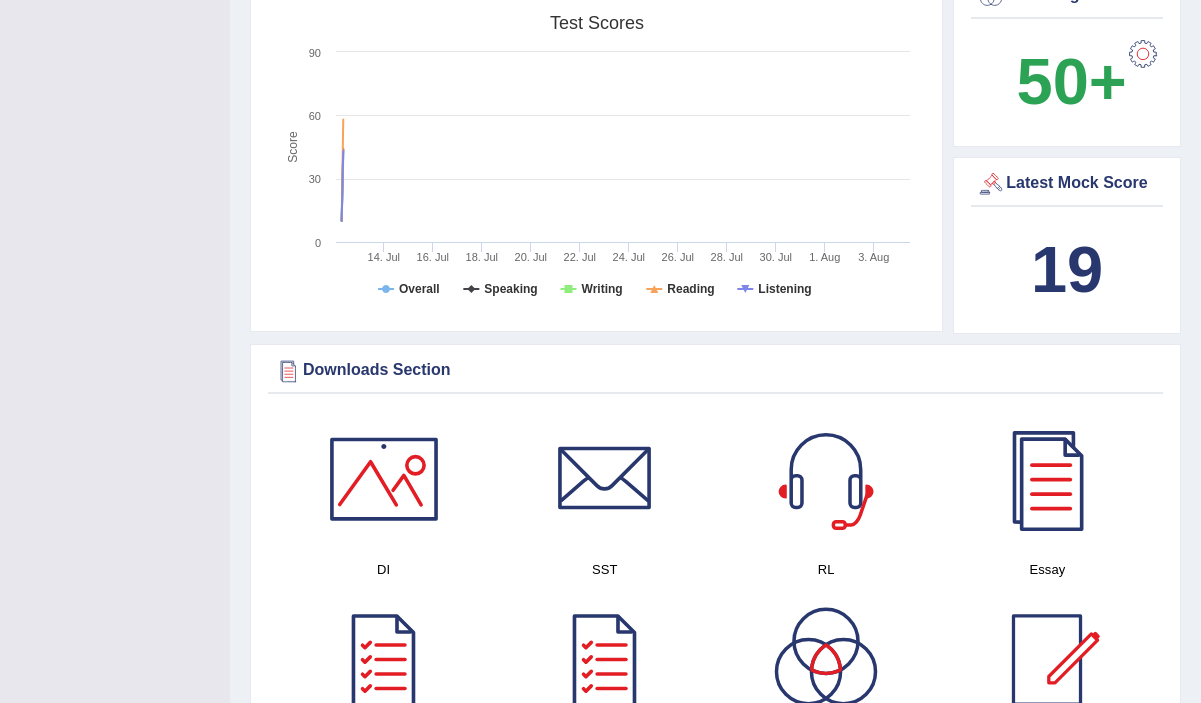 scroll, scrollTop: 0, scrollLeft: 0, axis: both 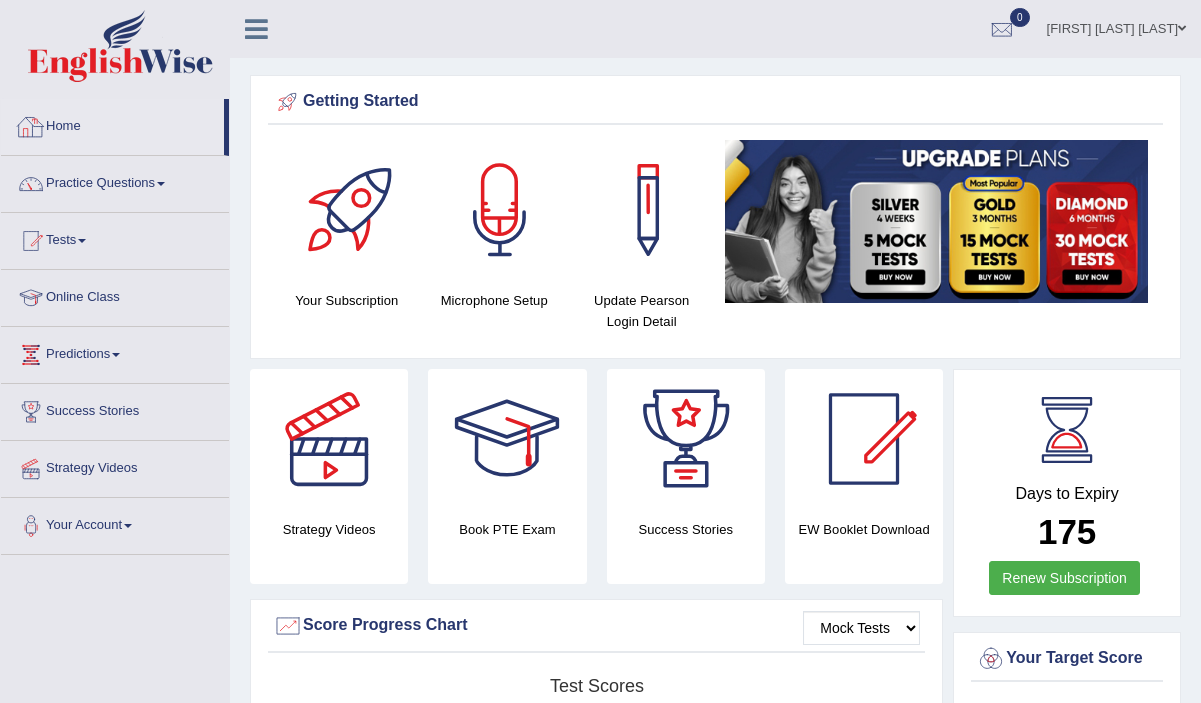 click on "Home" at bounding box center (112, 124) 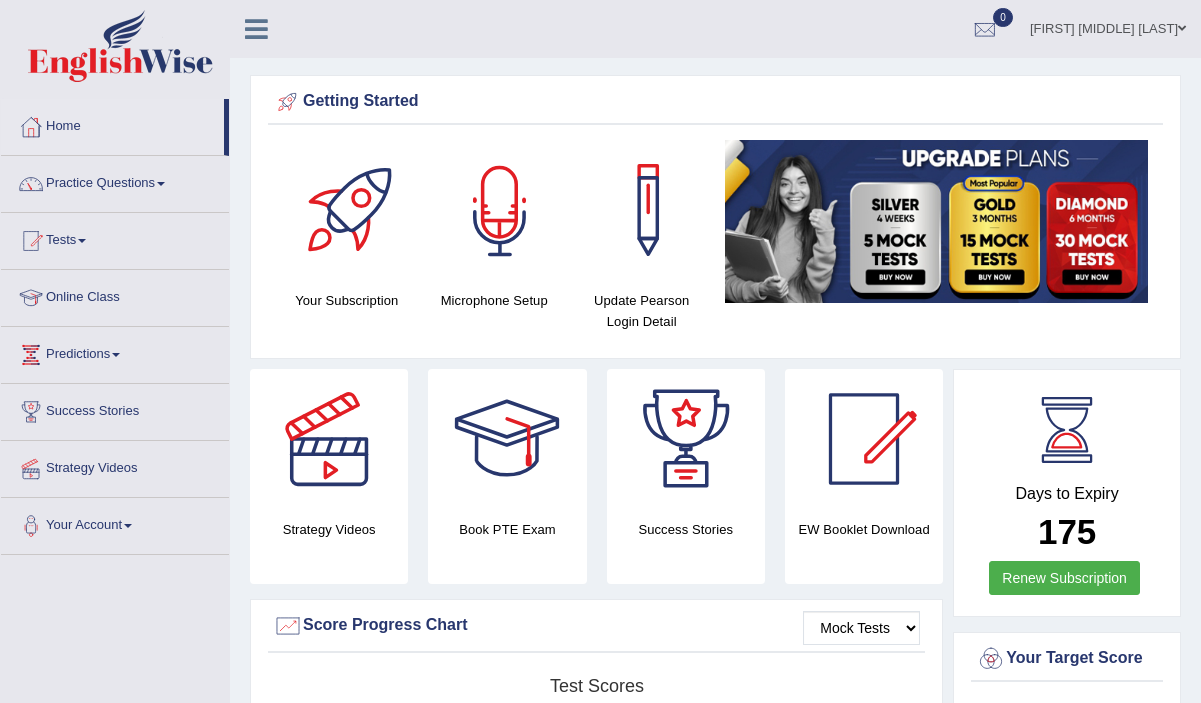 scroll, scrollTop: 0, scrollLeft: 0, axis: both 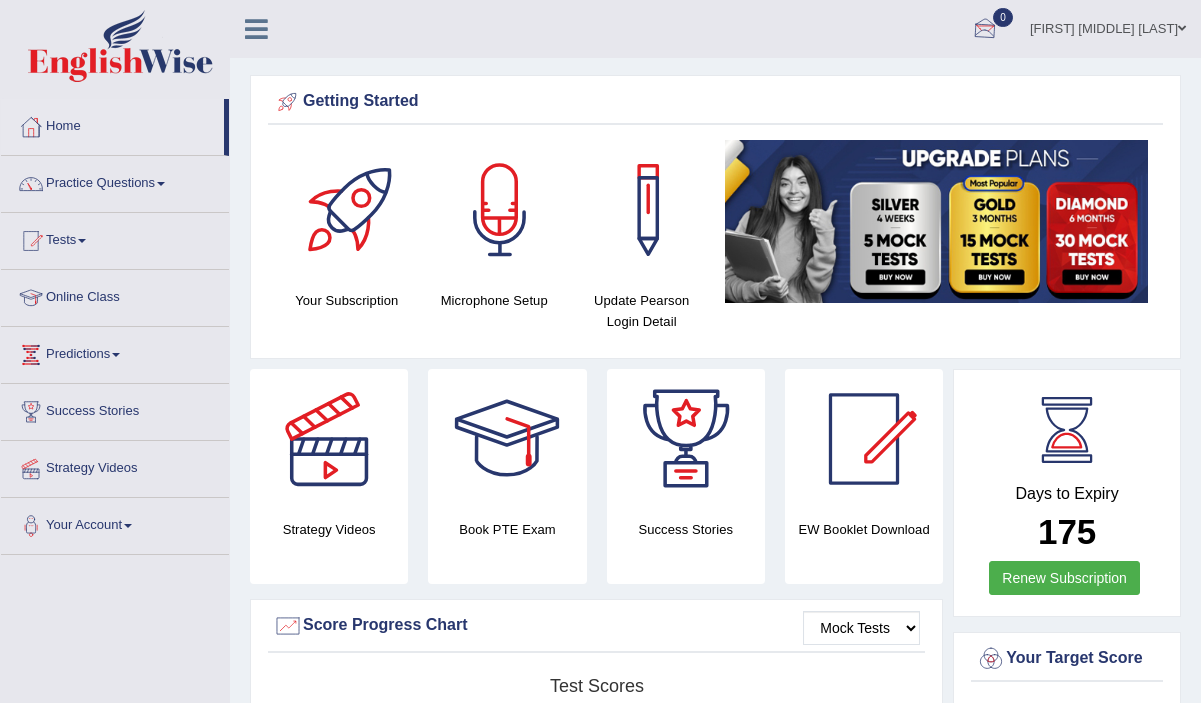 click at bounding box center (985, 30) 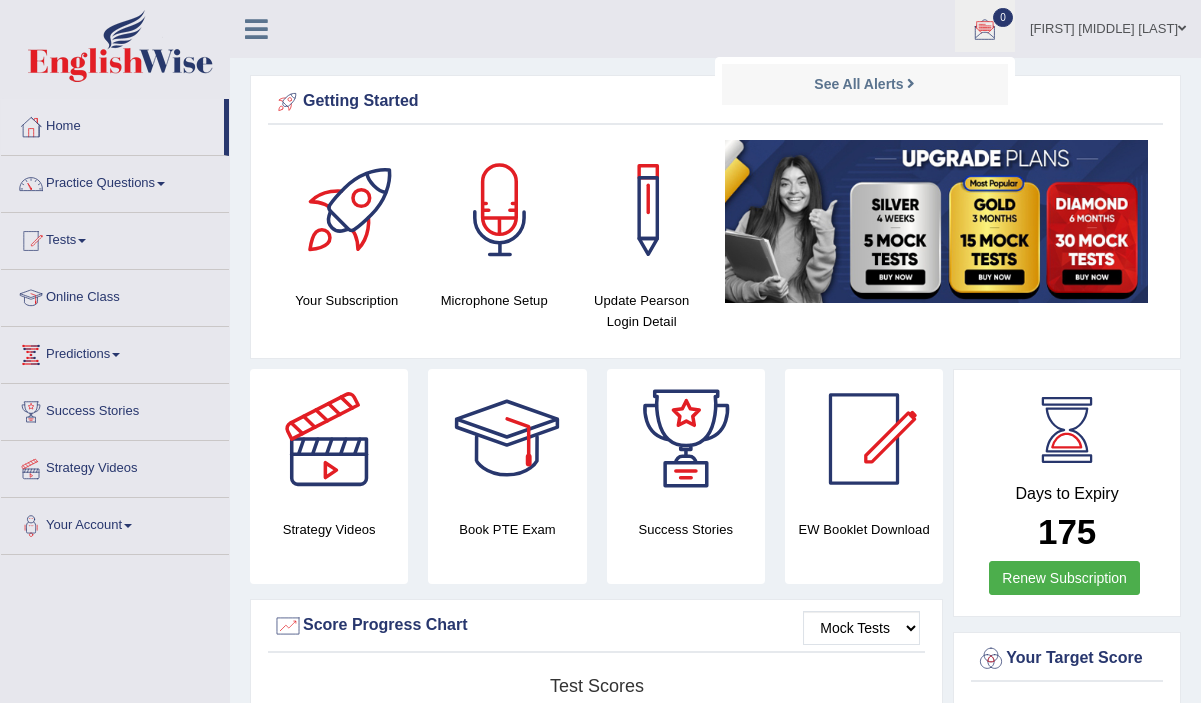 click on "Your Subscription
Microphone Setup
Update Pearson Login Detail" at bounding box center [715, 244] 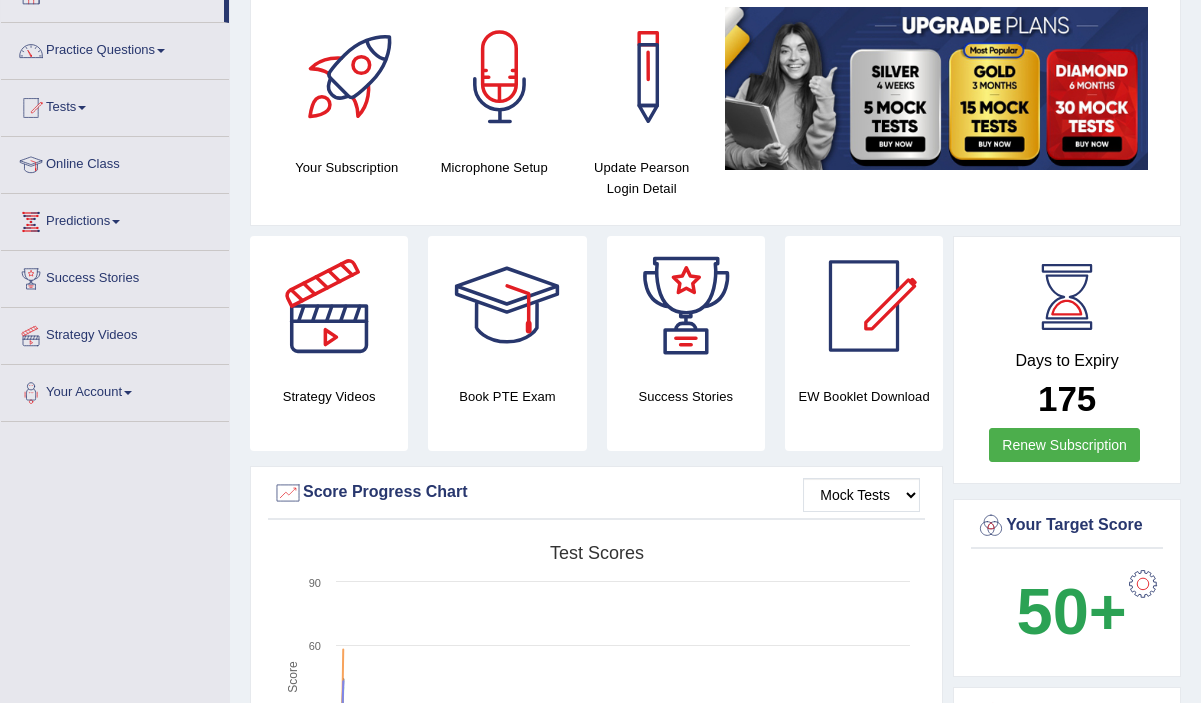 scroll, scrollTop: 0, scrollLeft: 0, axis: both 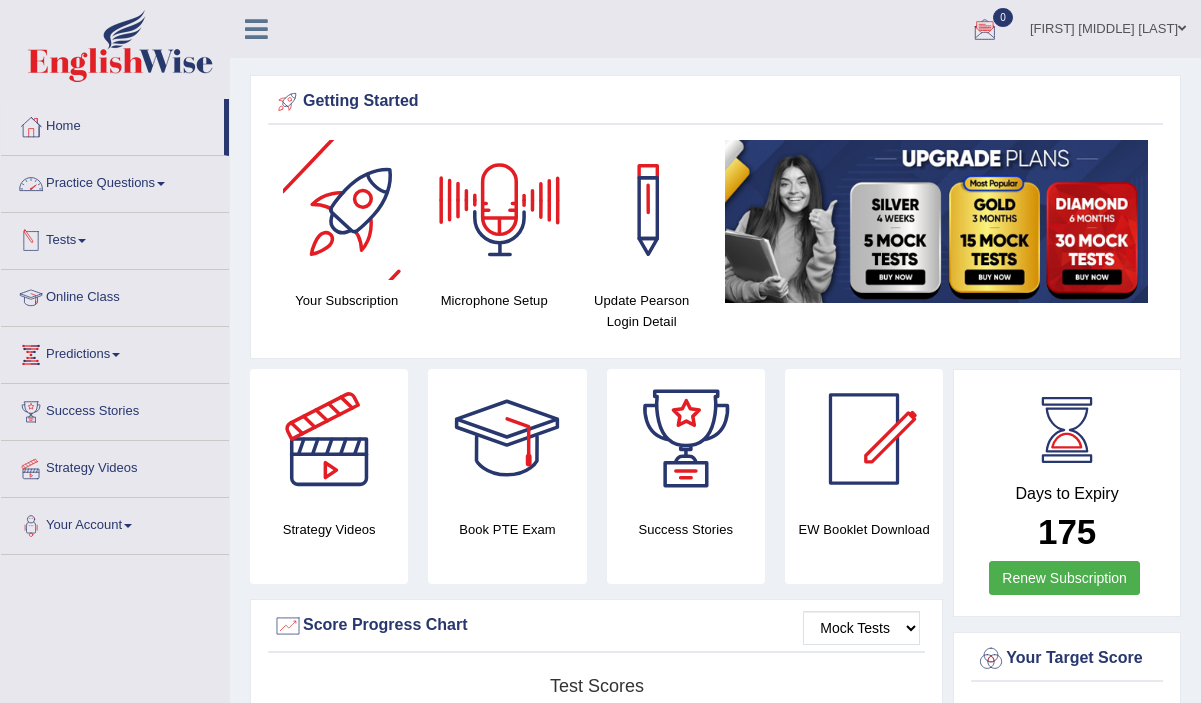 click on "Practice Questions" at bounding box center (115, 181) 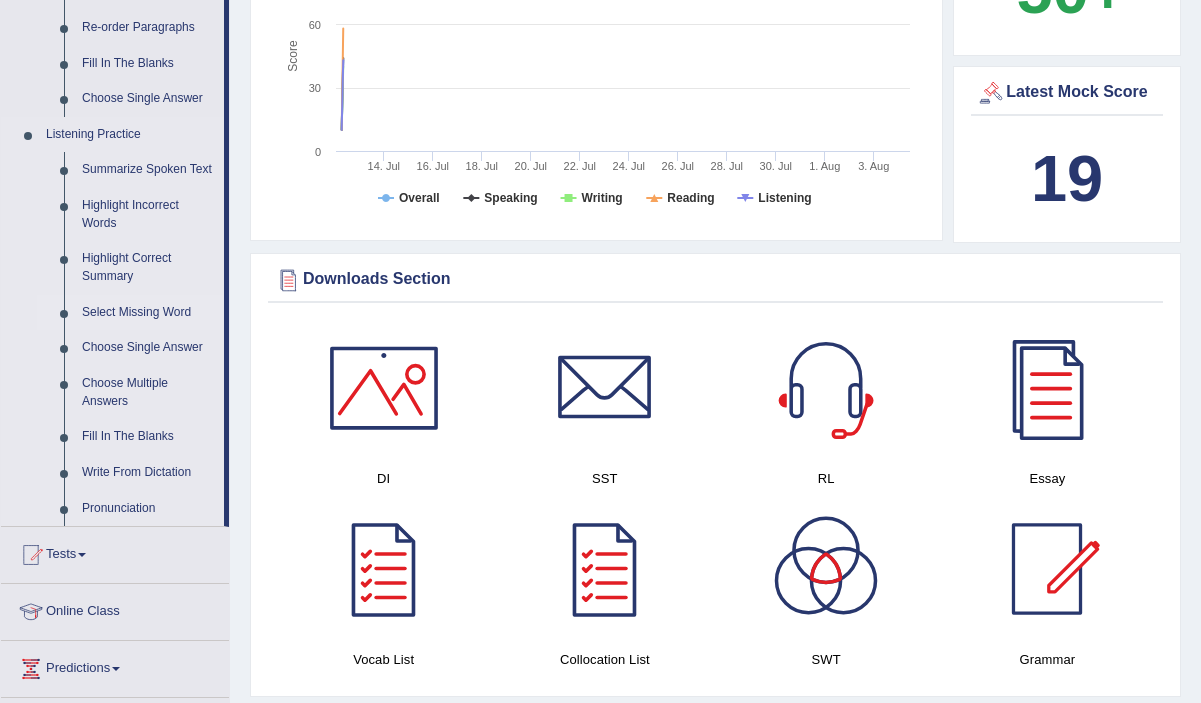 scroll, scrollTop: 758, scrollLeft: 0, axis: vertical 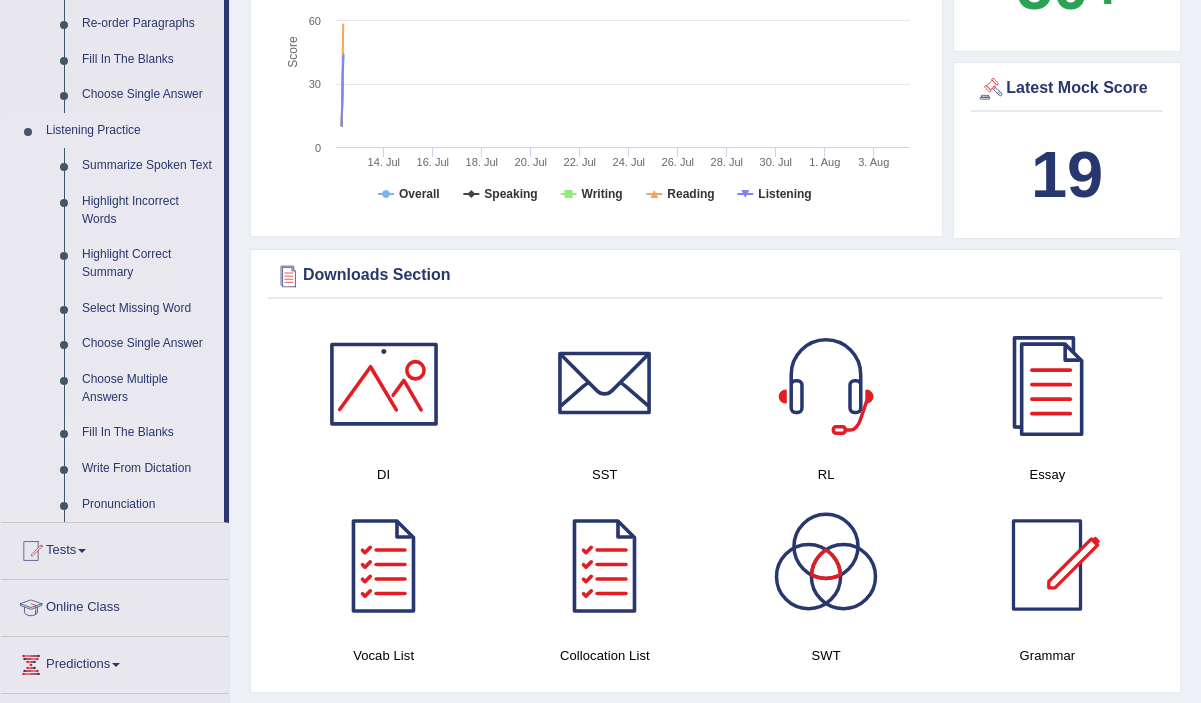 click on "Fill In The Blanks" at bounding box center [148, 433] 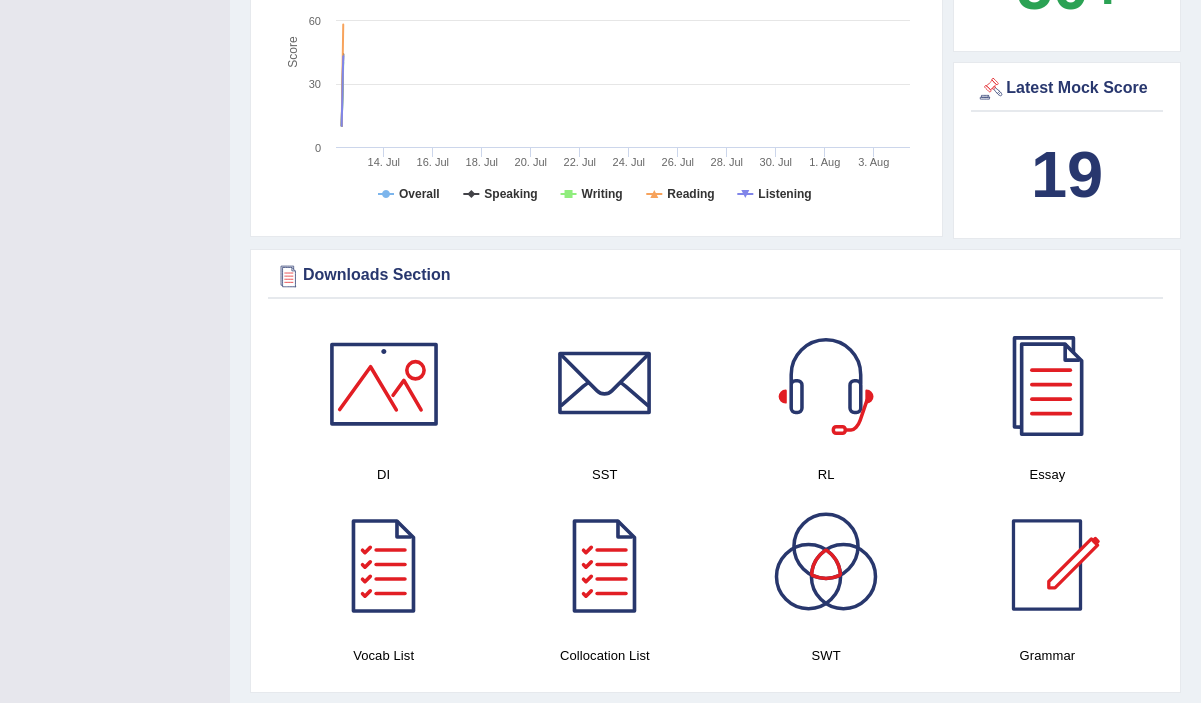 scroll, scrollTop: 316, scrollLeft: 0, axis: vertical 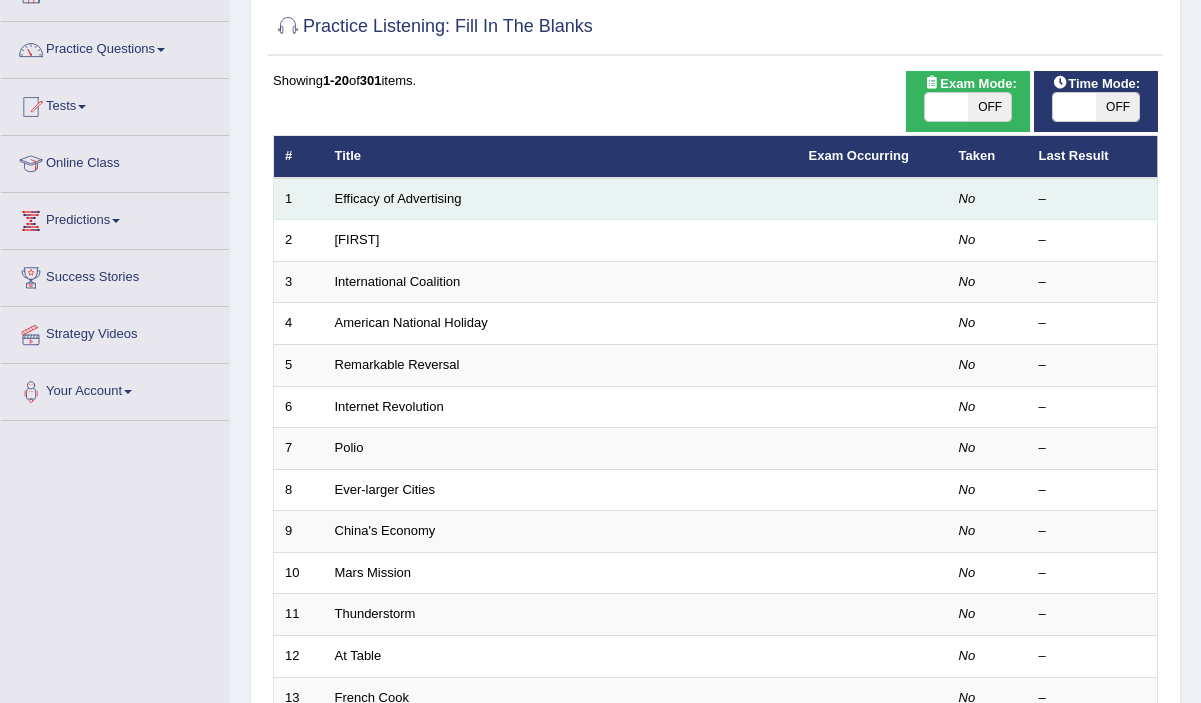 click on "Efficacy of Advertising" at bounding box center (561, 199) 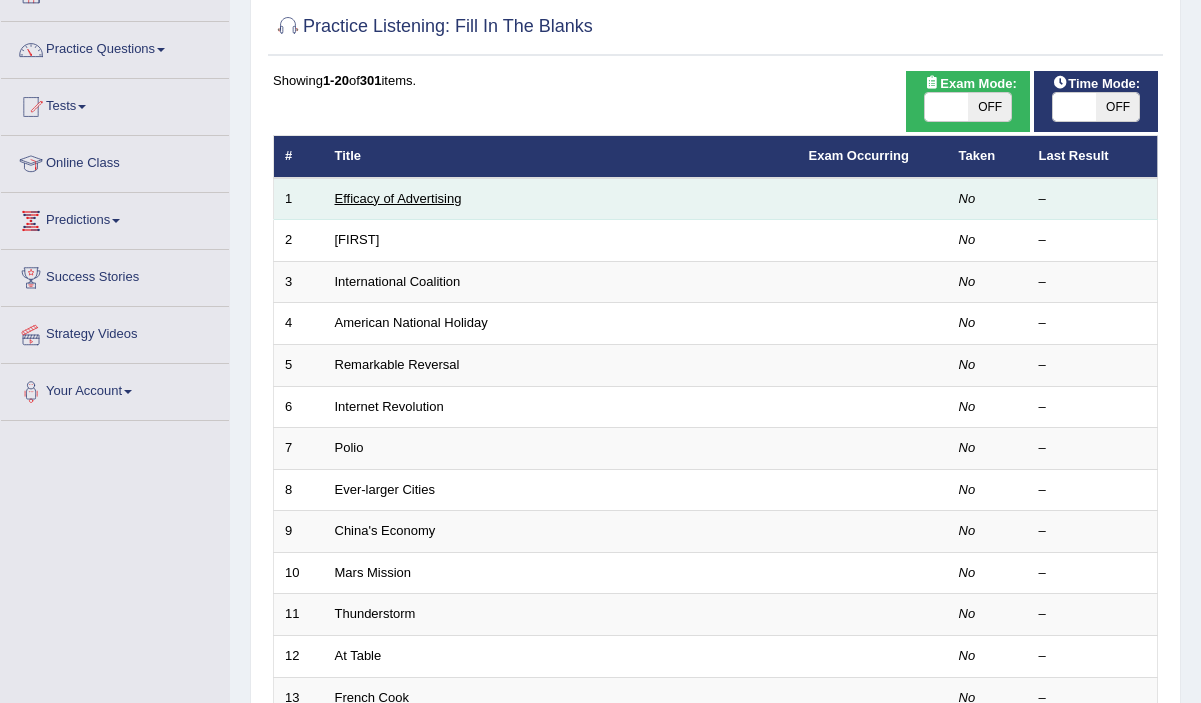 click on "Efficacy of Advertising" at bounding box center [398, 198] 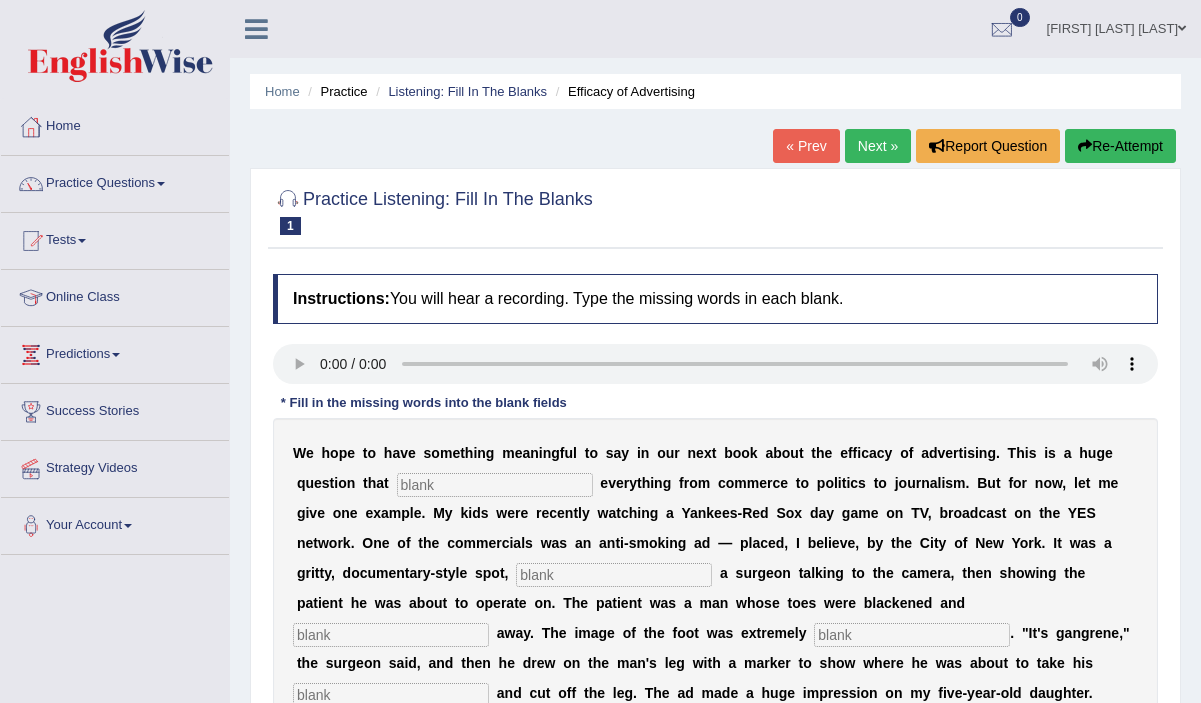 scroll, scrollTop: 0, scrollLeft: 0, axis: both 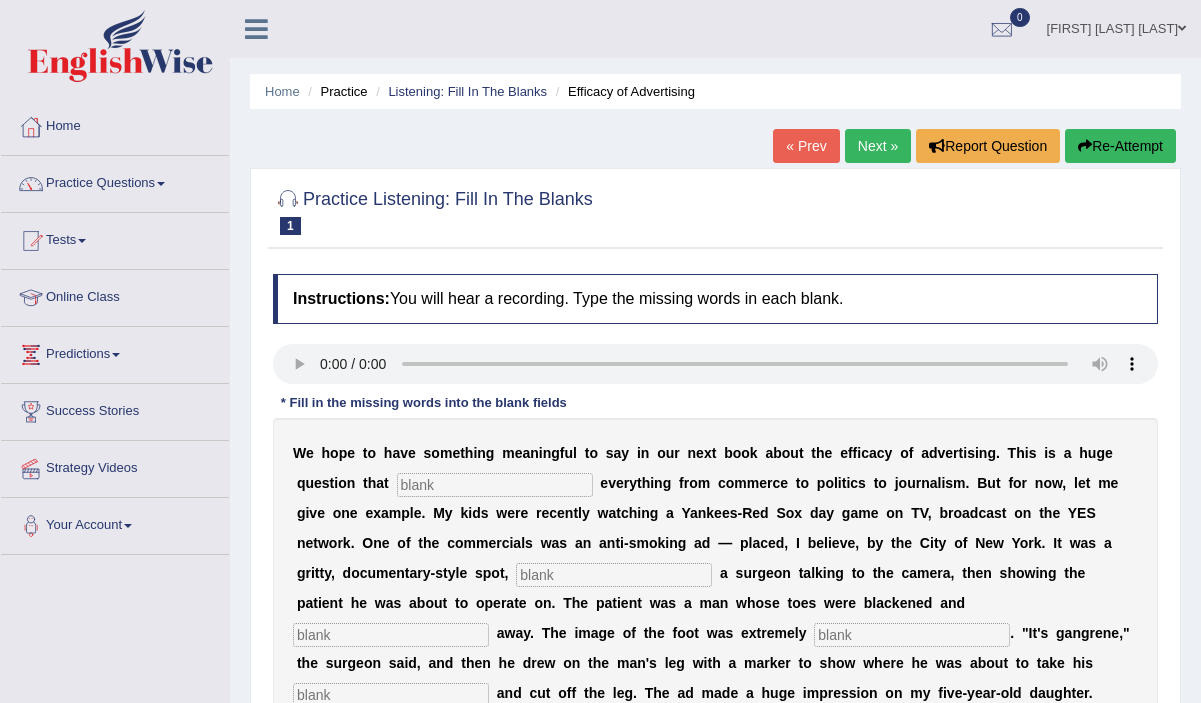 click at bounding box center (495, 485) 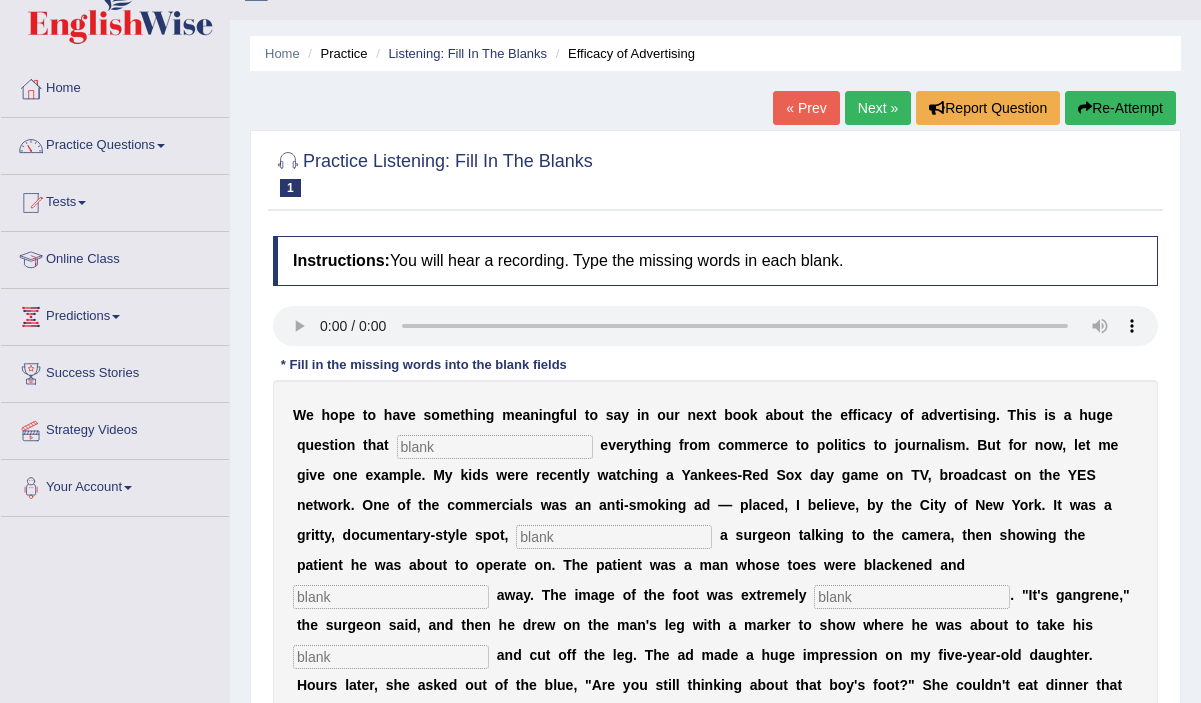 scroll, scrollTop: 40, scrollLeft: 0, axis: vertical 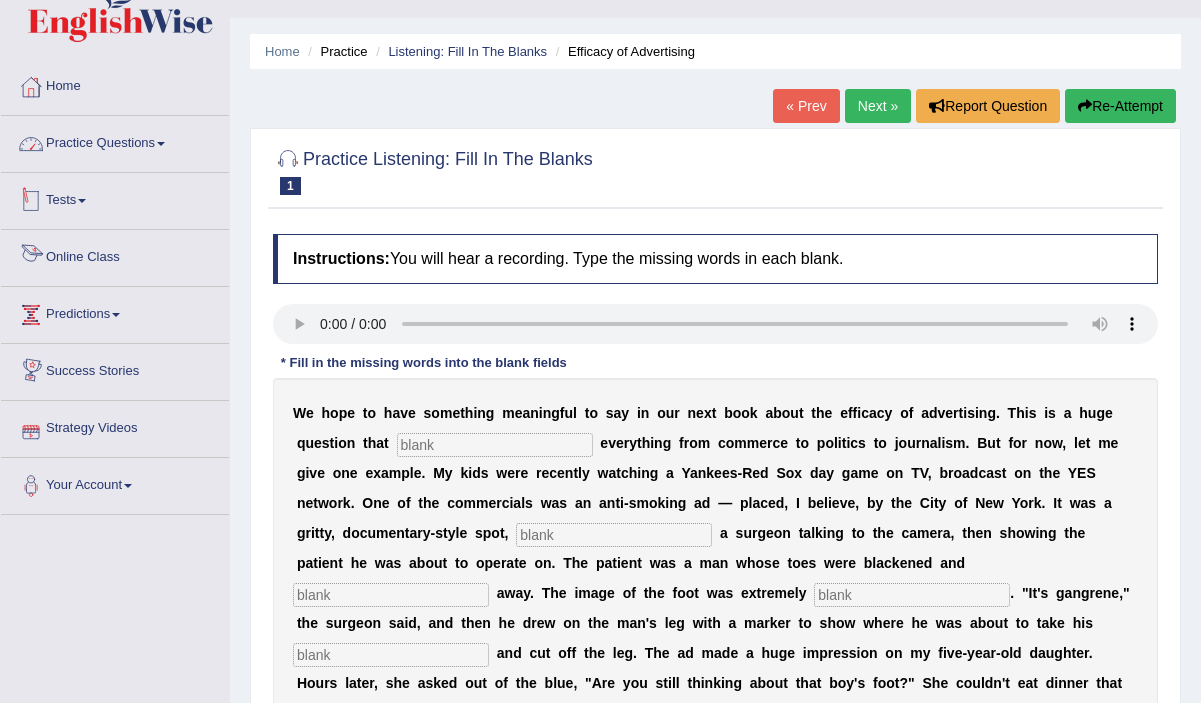 click on "Practice Questions" at bounding box center [115, 141] 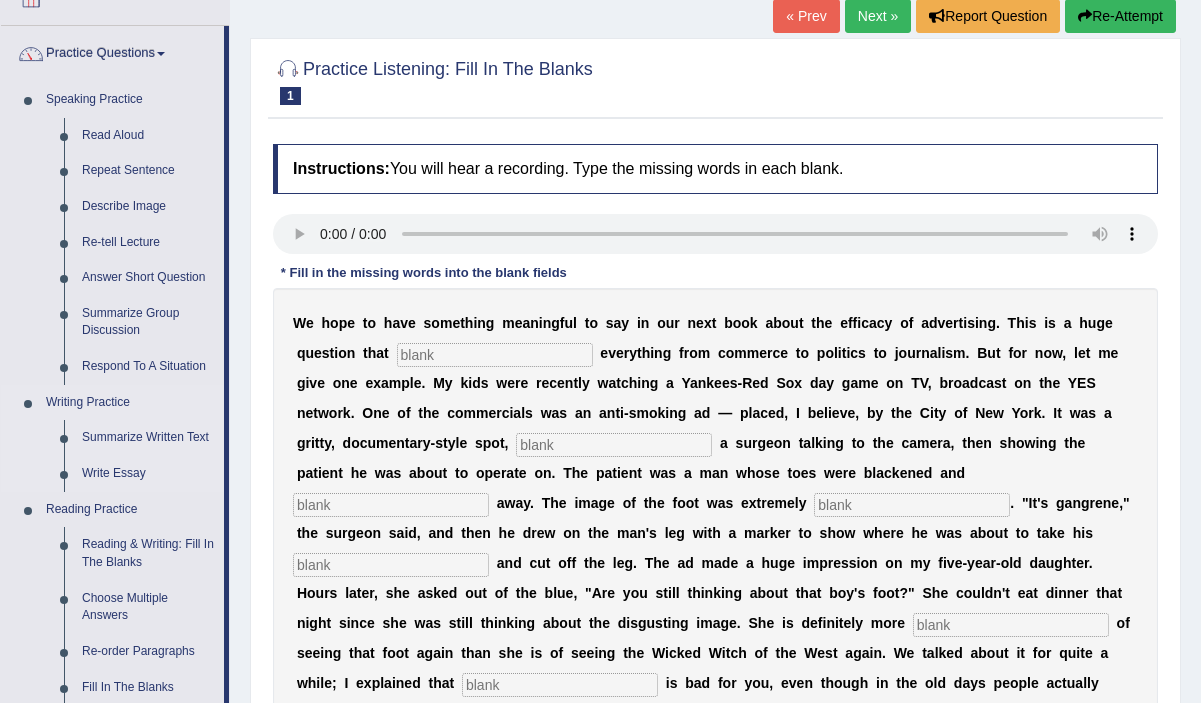 scroll, scrollTop: 133, scrollLeft: 0, axis: vertical 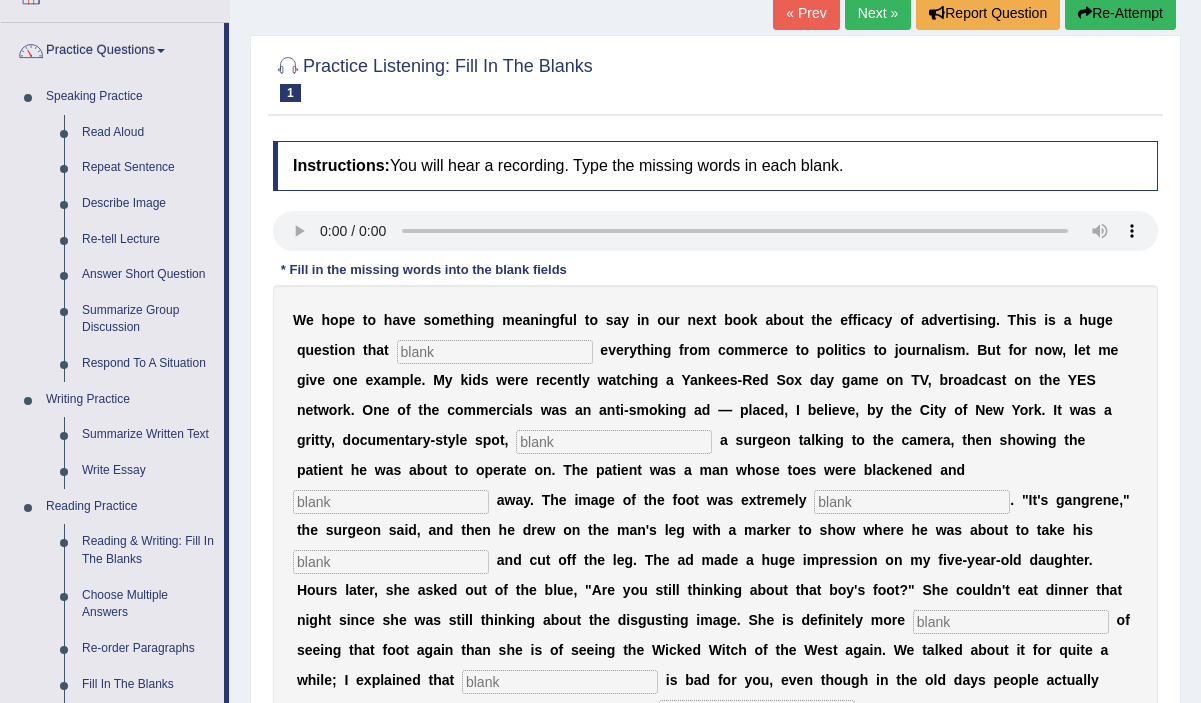 click at bounding box center [495, 352] 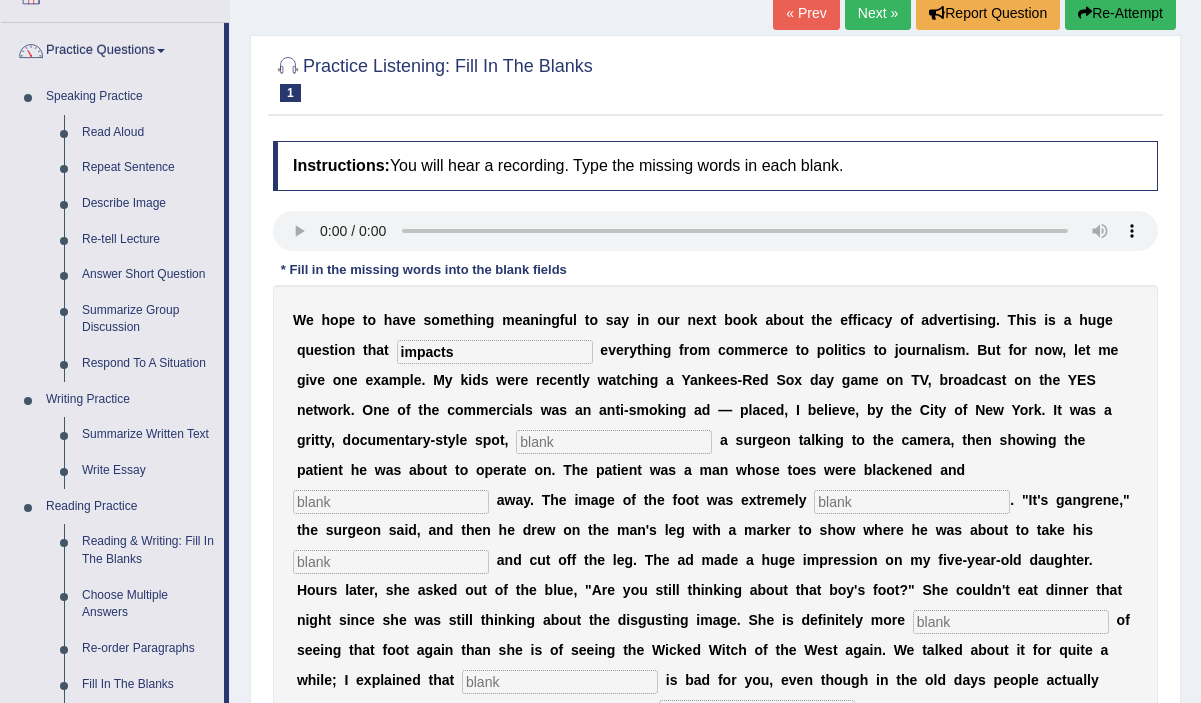 type on "impacts" 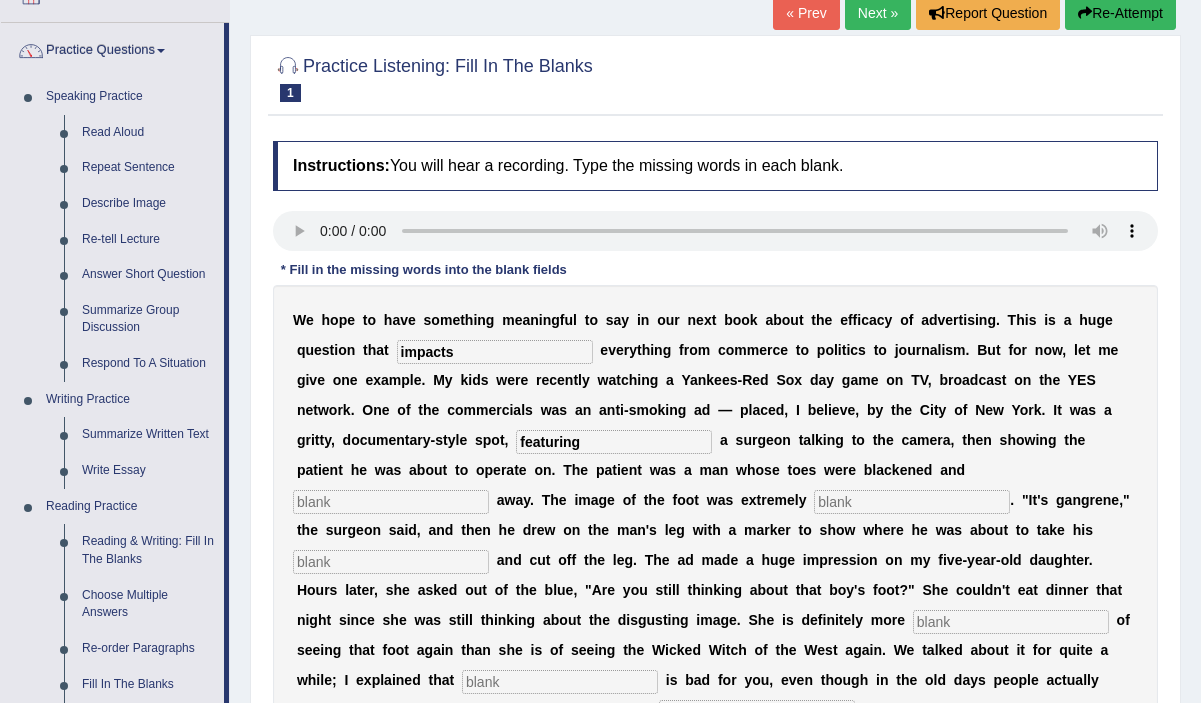type on "featuring" 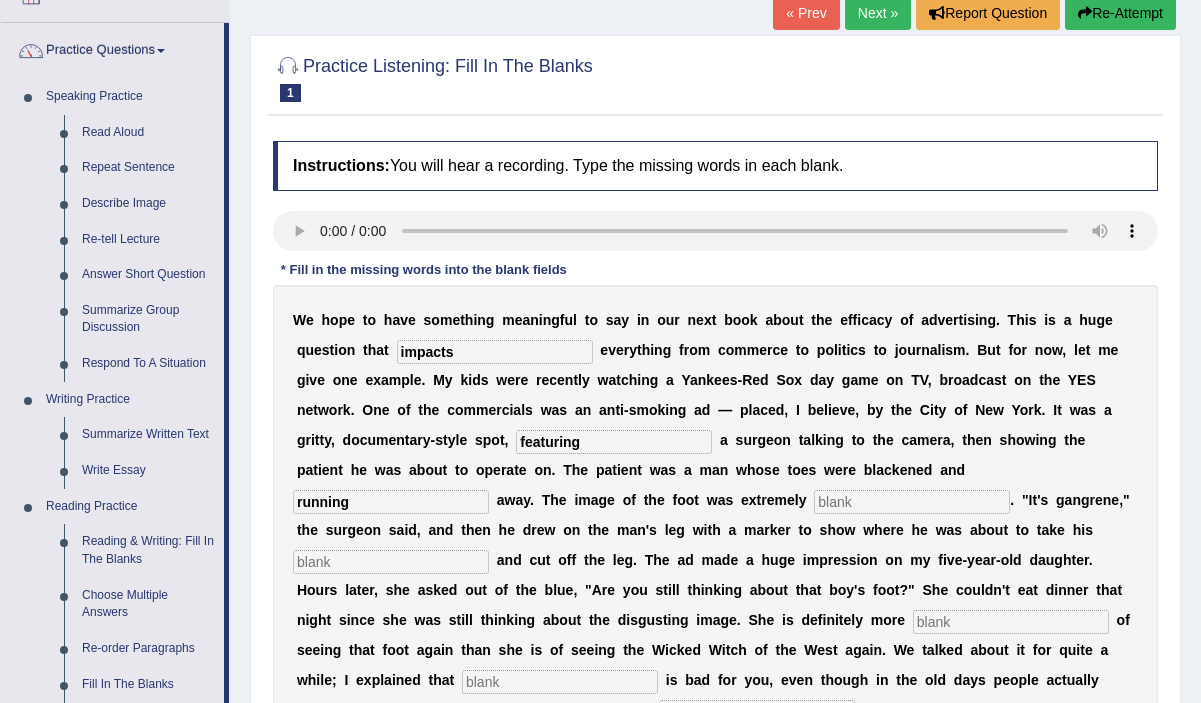 type on "running" 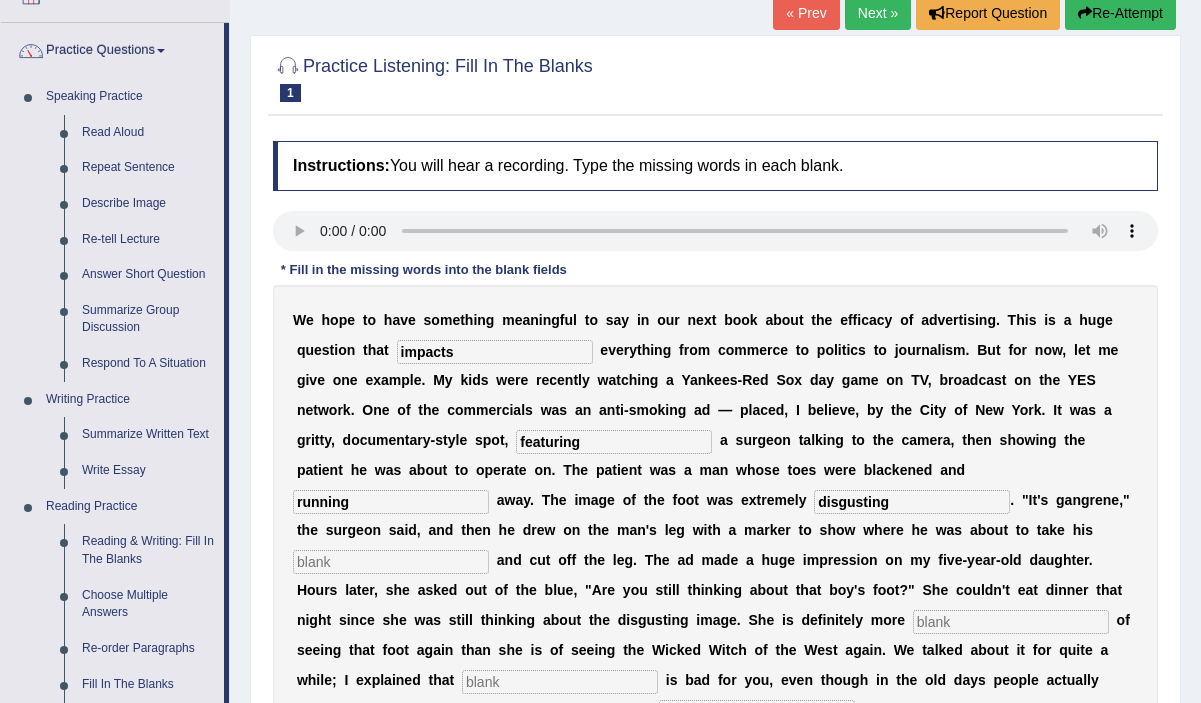 type on "disgusting" 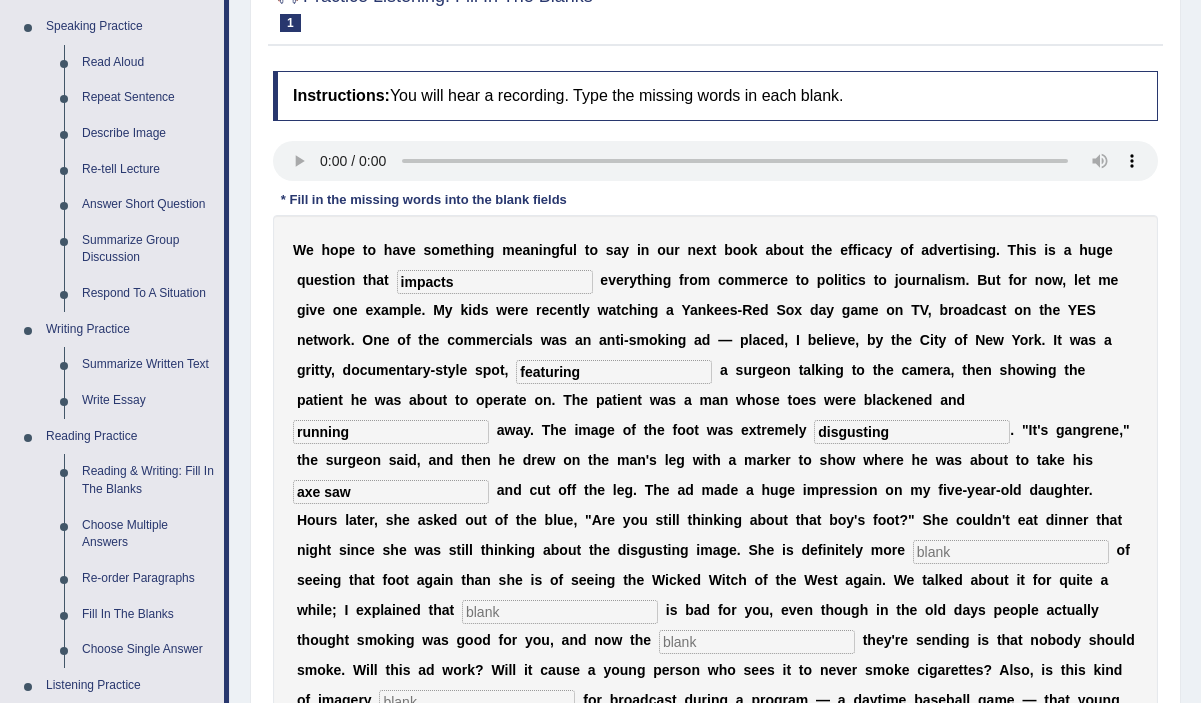scroll, scrollTop: 204, scrollLeft: 0, axis: vertical 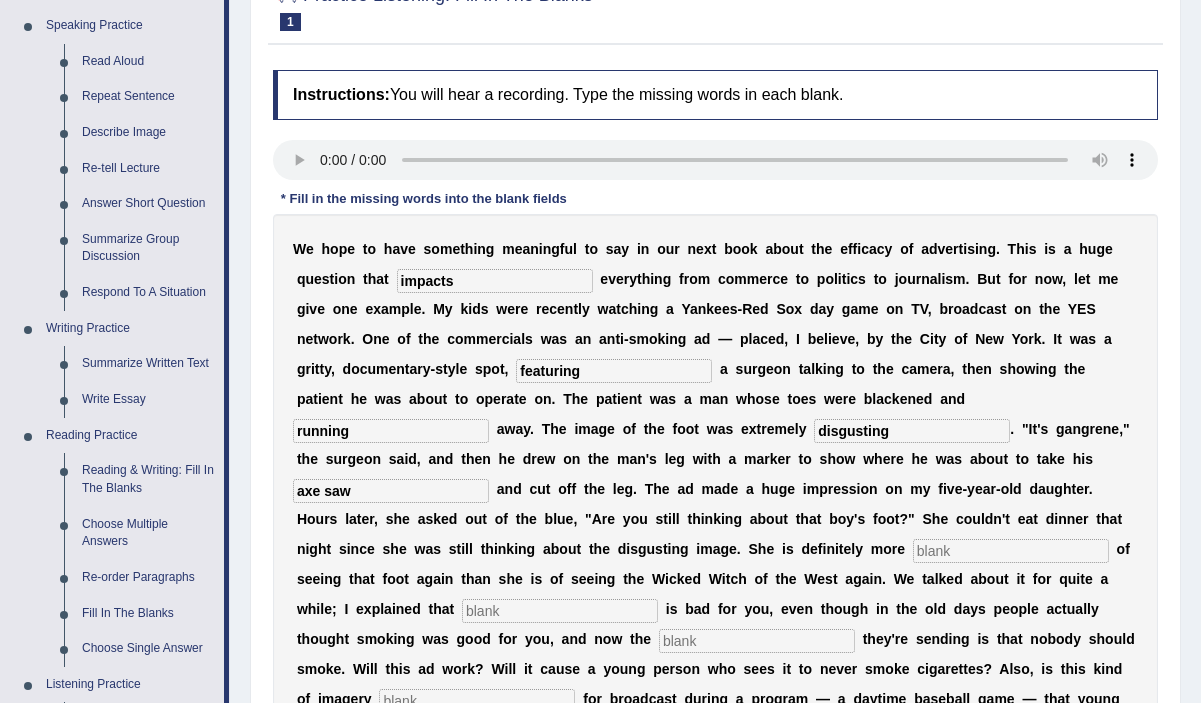 type on "axe saw" 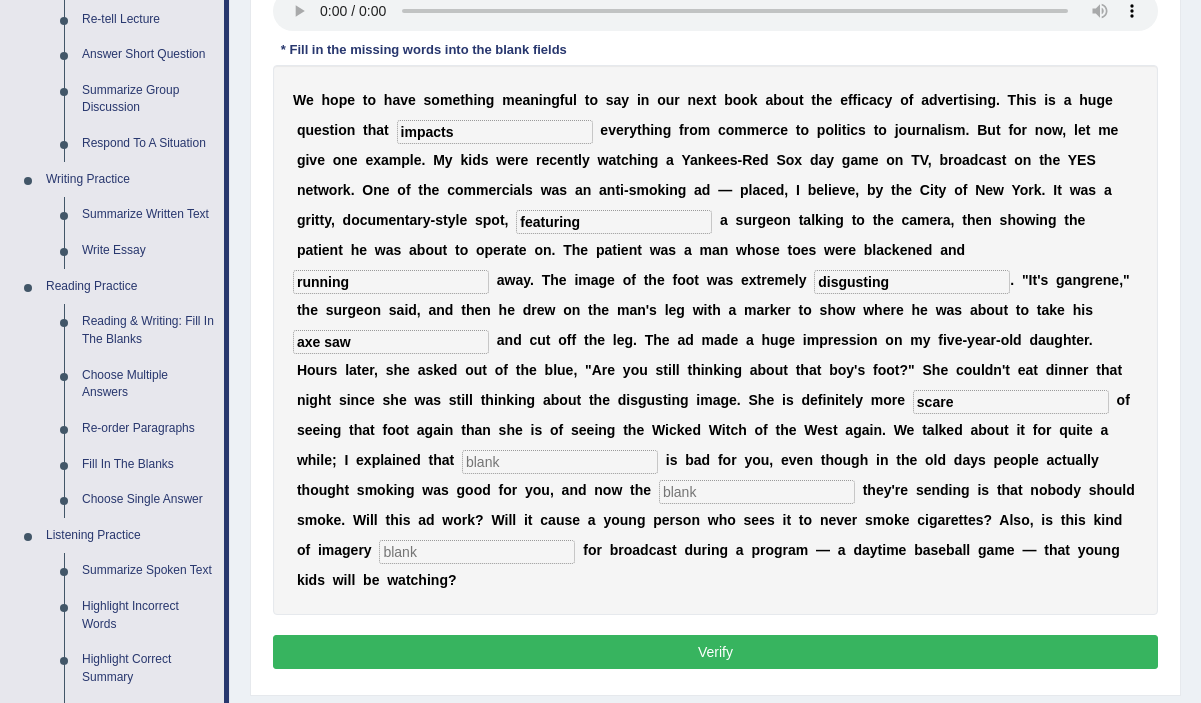 scroll, scrollTop: 369, scrollLeft: 0, axis: vertical 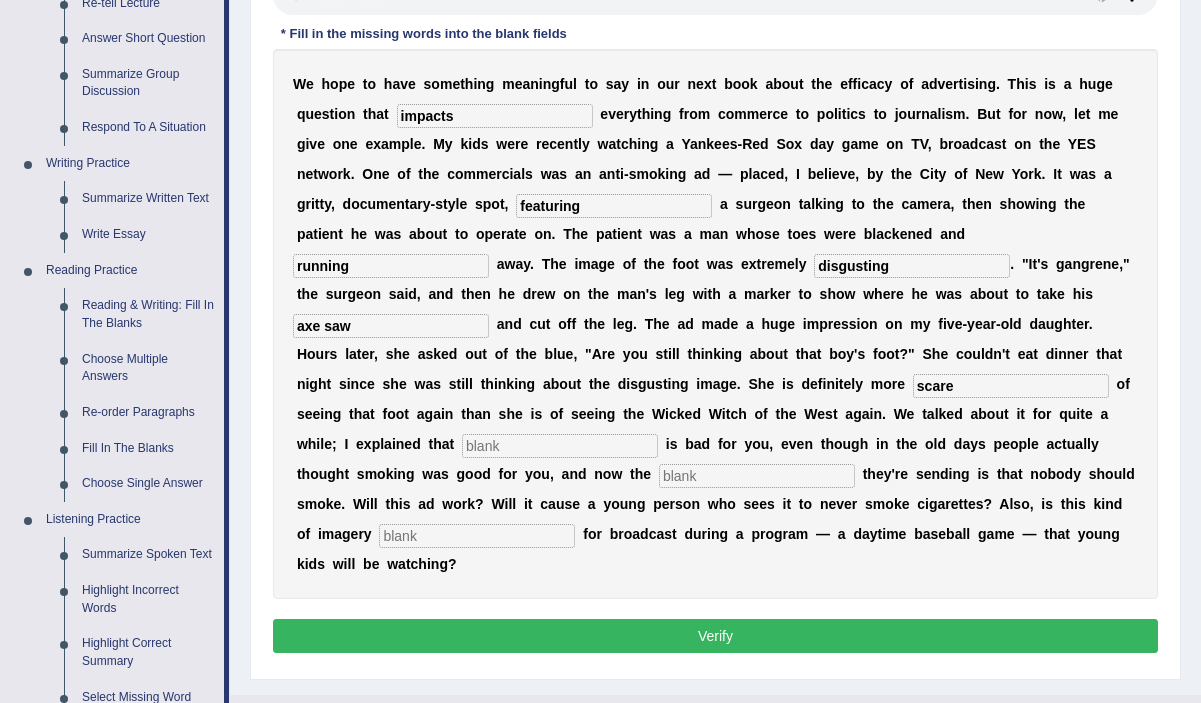 type on "scare" 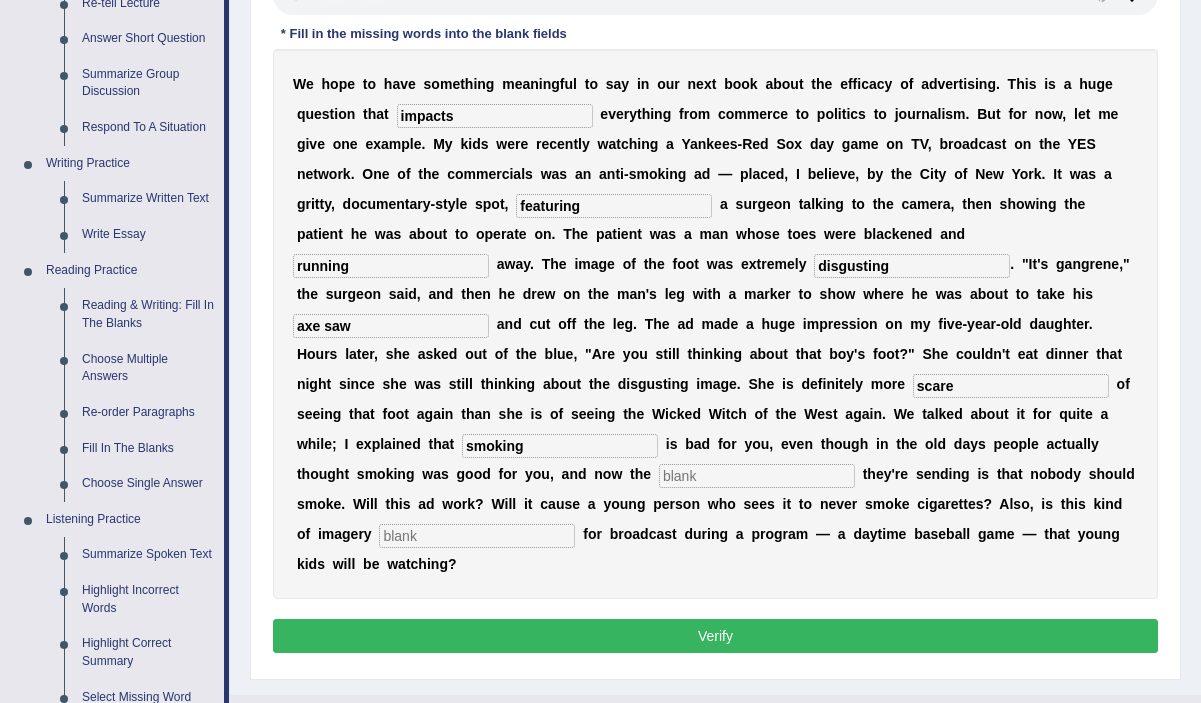 type on "smoking" 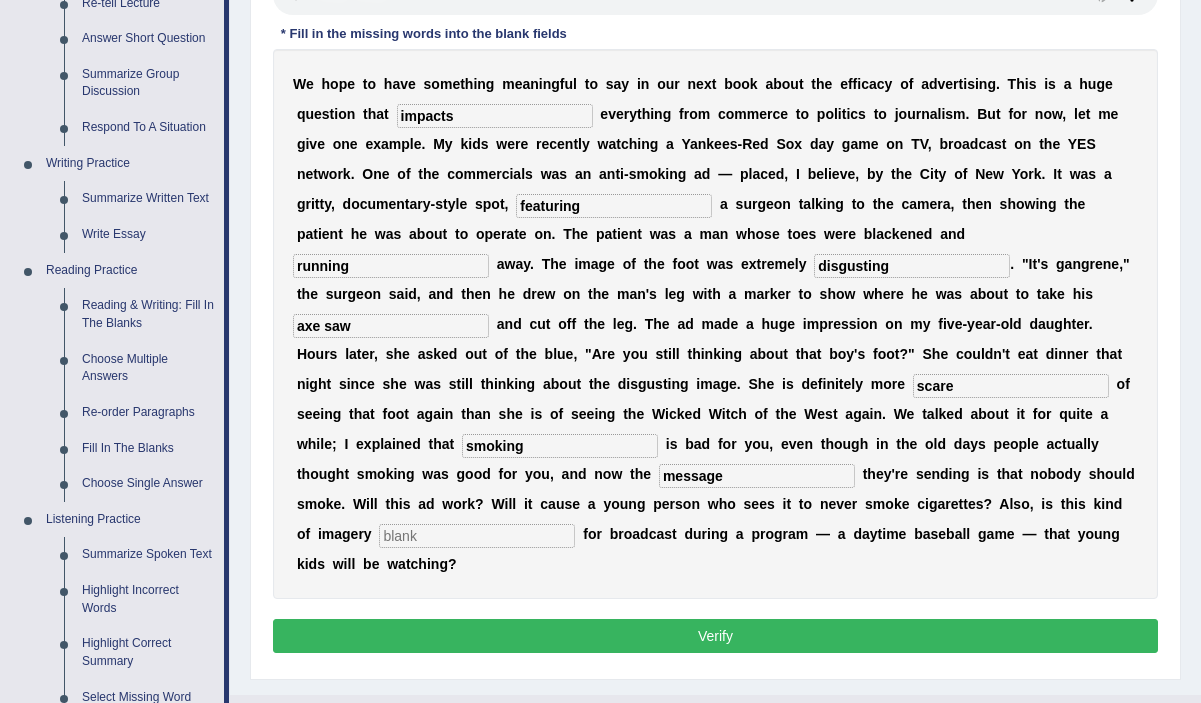 type on "message" 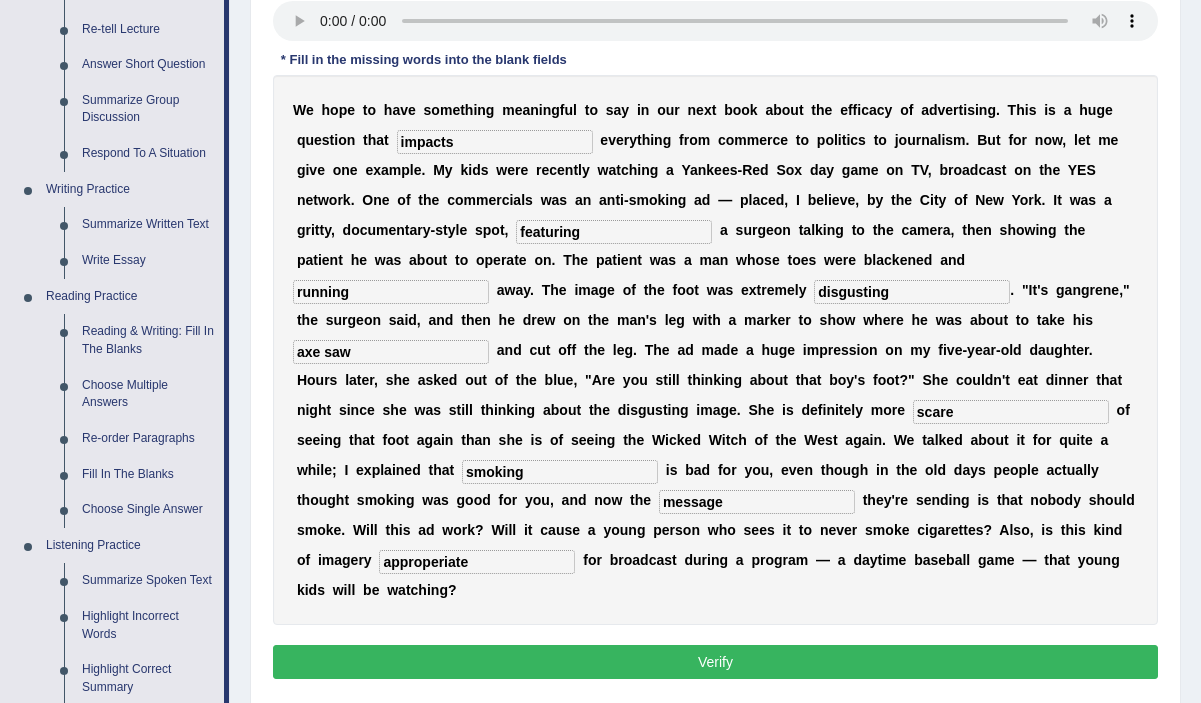 scroll, scrollTop: 335, scrollLeft: 0, axis: vertical 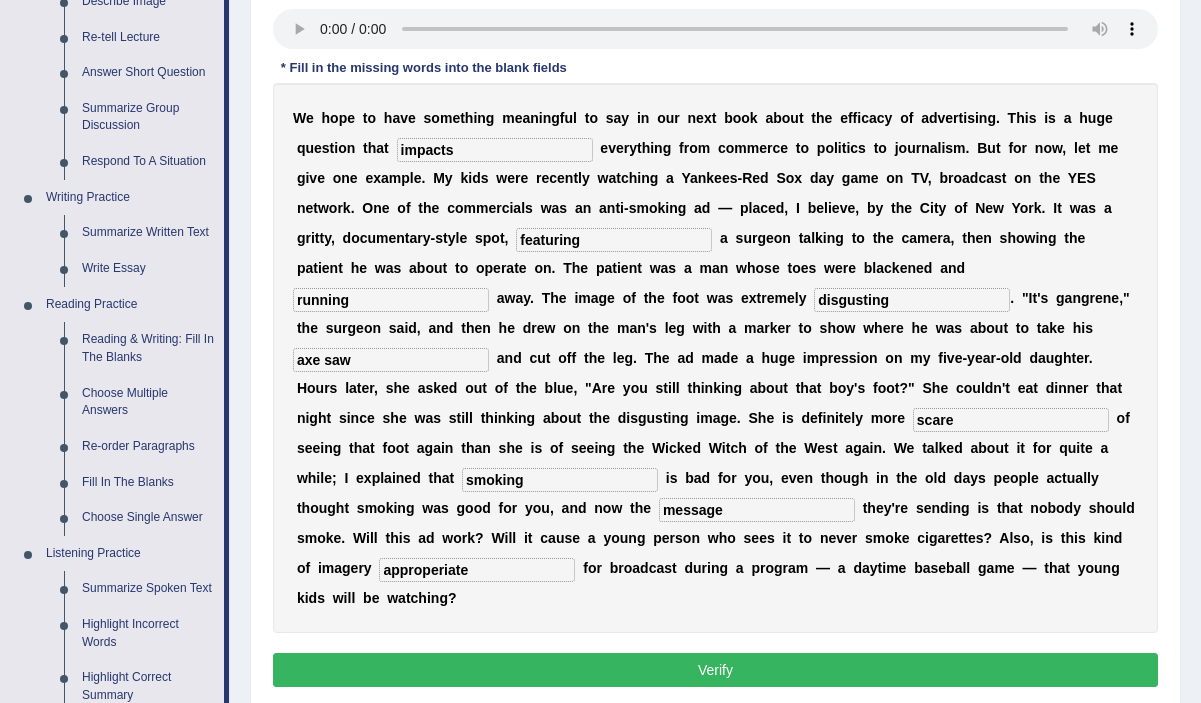 type on "approperiate" 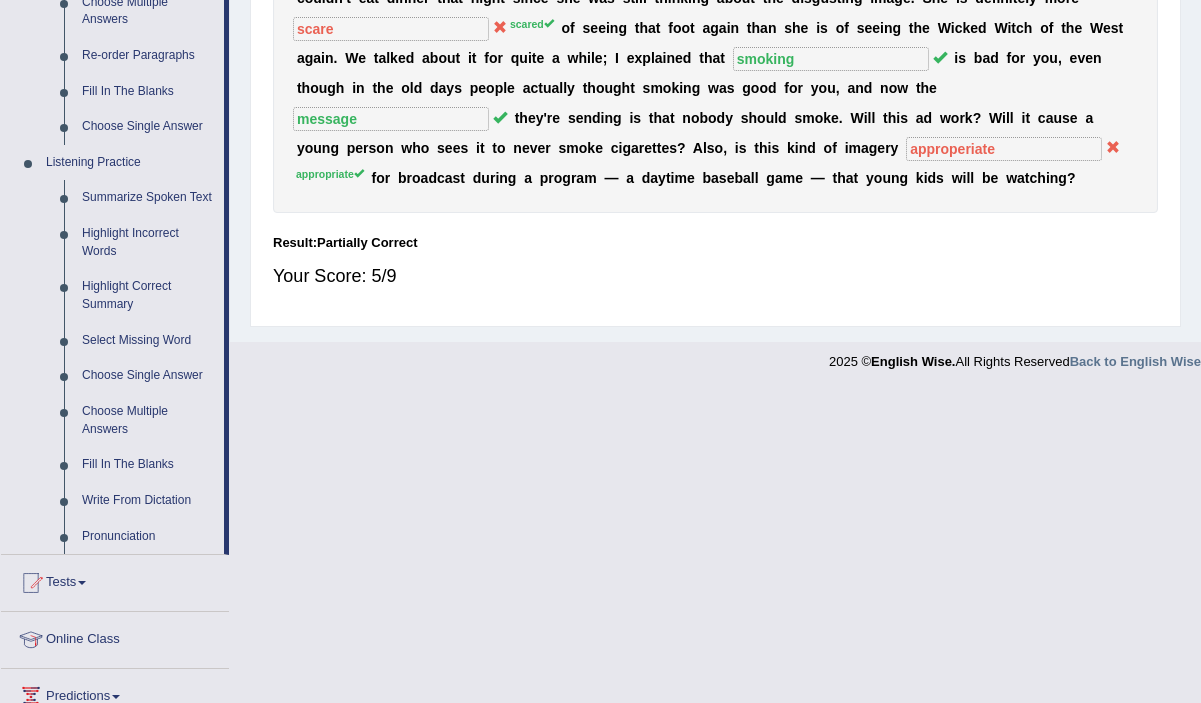 scroll, scrollTop: 725, scrollLeft: 0, axis: vertical 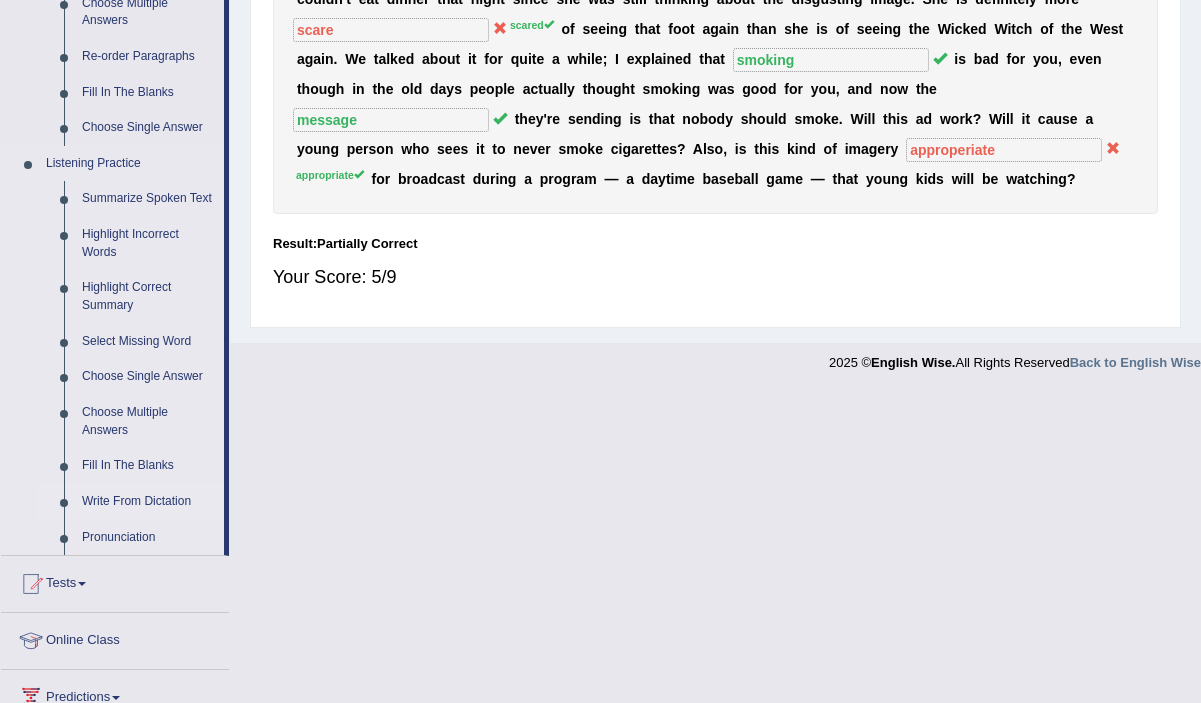 click on "Write From Dictation" at bounding box center (148, 502) 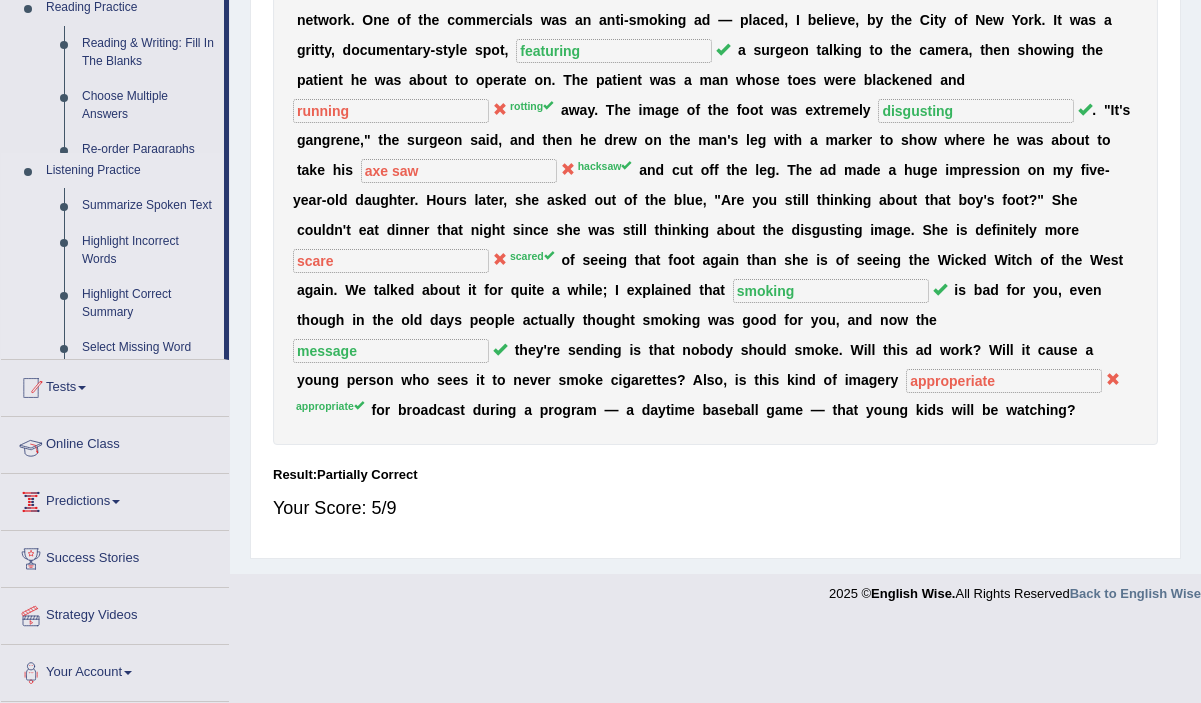 scroll, scrollTop: 415, scrollLeft: 0, axis: vertical 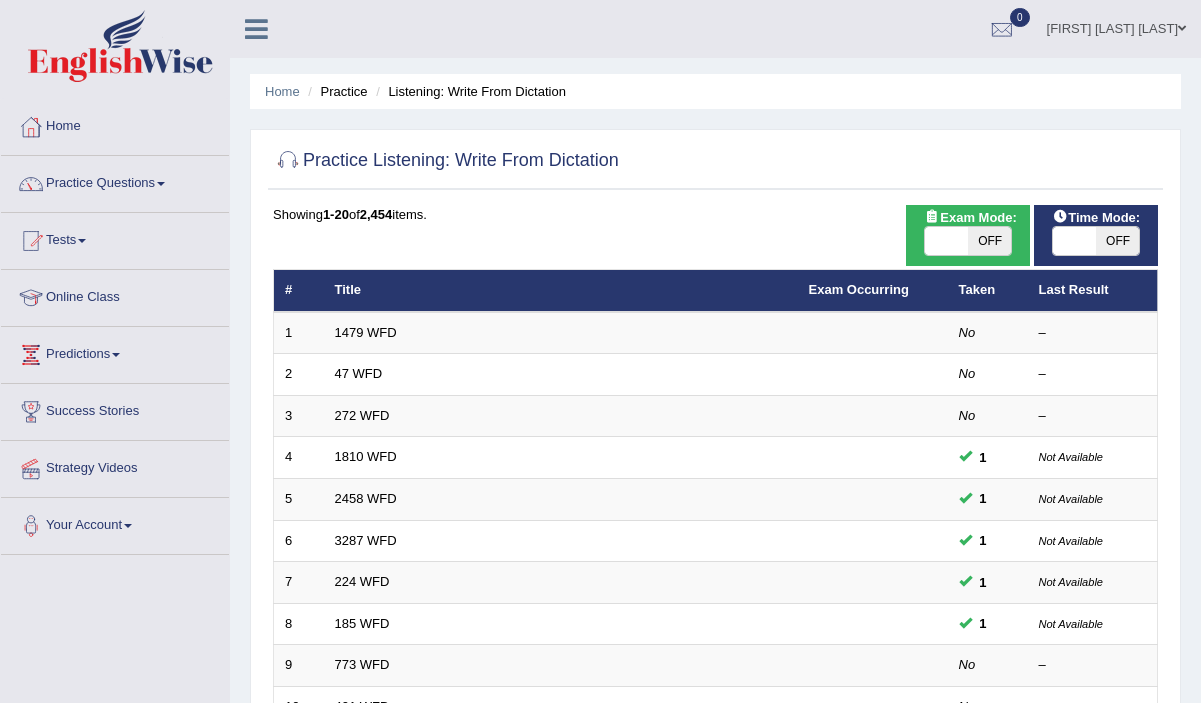 click on "Practice Questions" at bounding box center [115, 181] 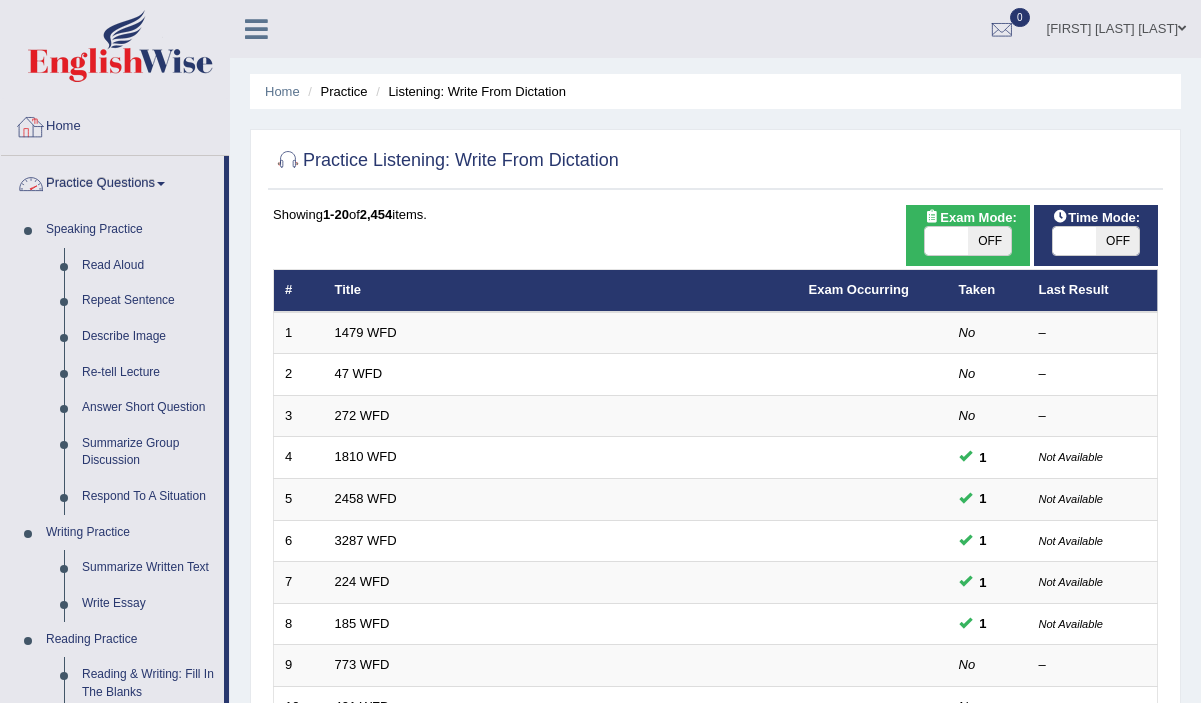 click on "Home" at bounding box center (115, 124) 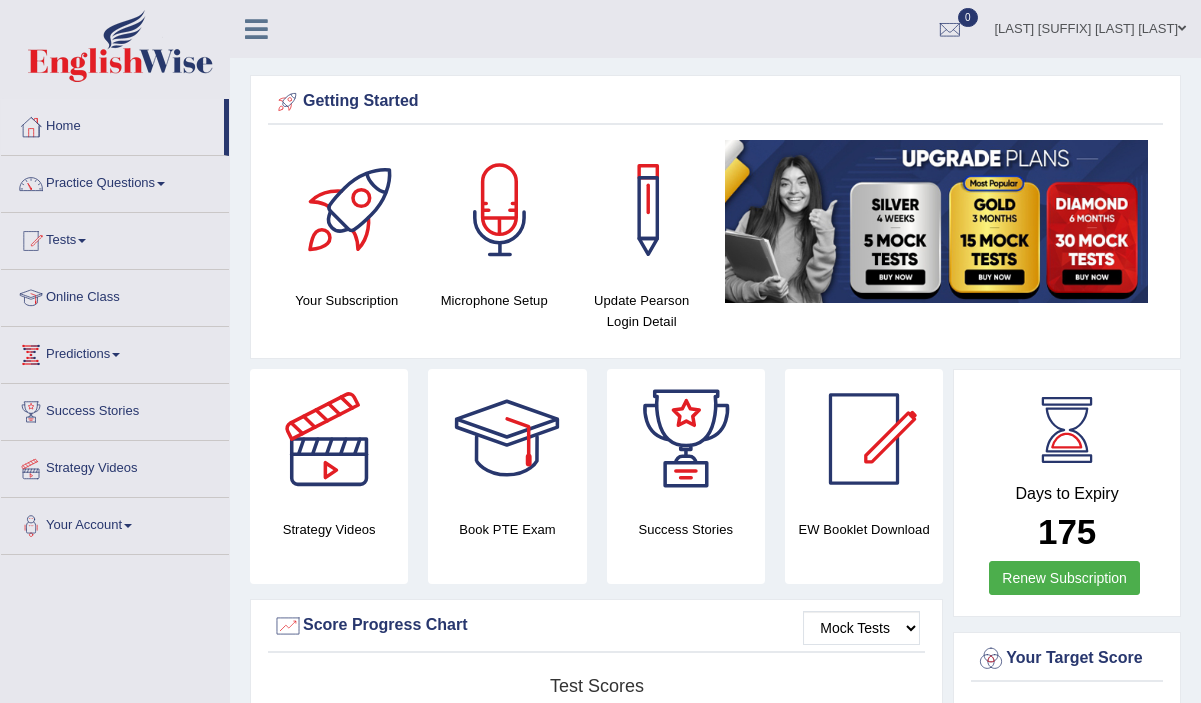 scroll, scrollTop: 0, scrollLeft: 0, axis: both 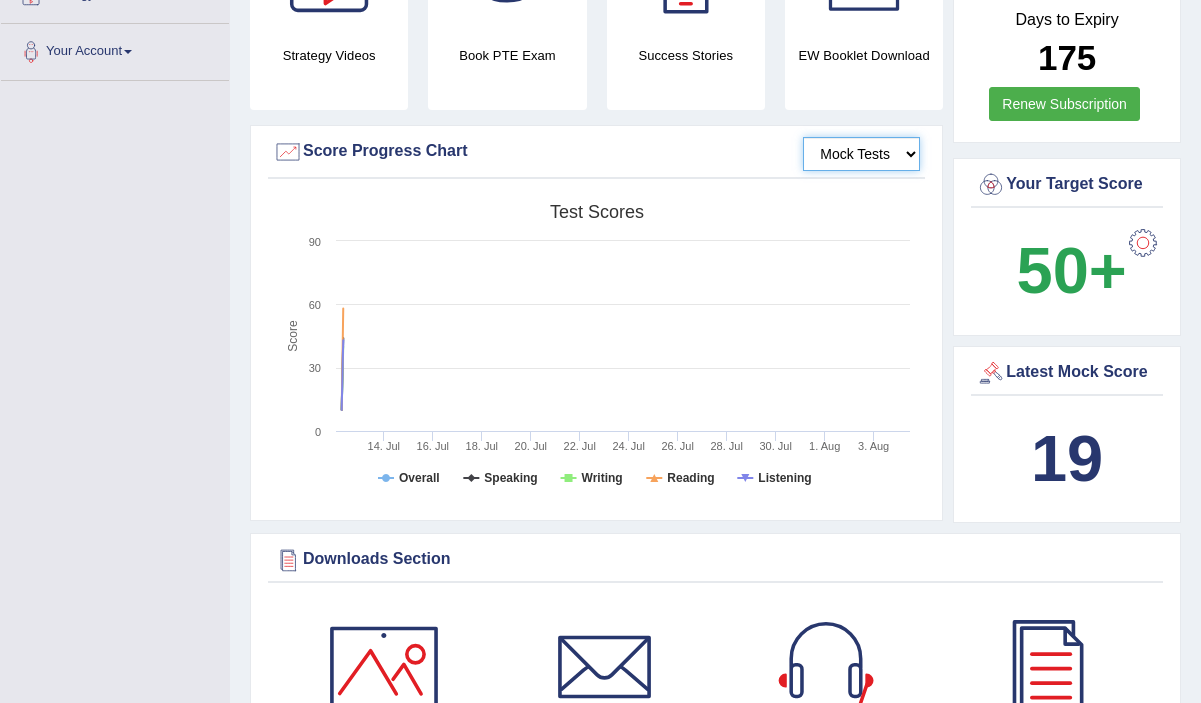 click on "Mock Tests" at bounding box center [861, 154] 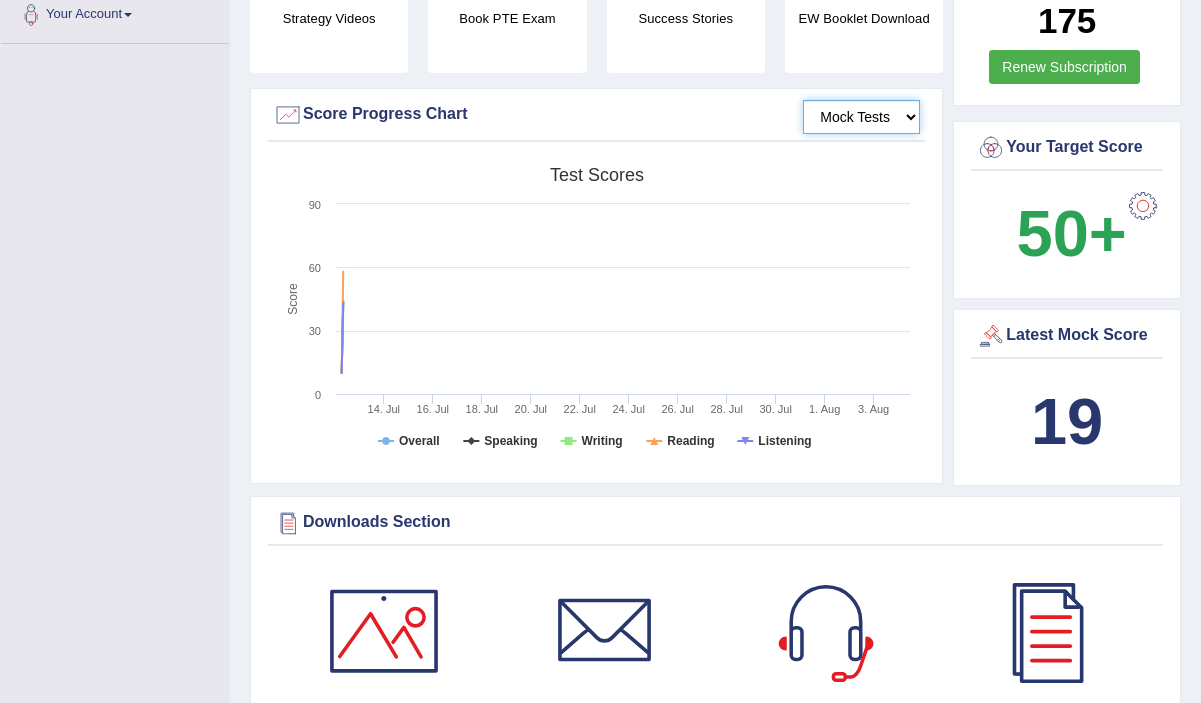 scroll, scrollTop: 0, scrollLeft: 0, axis: both 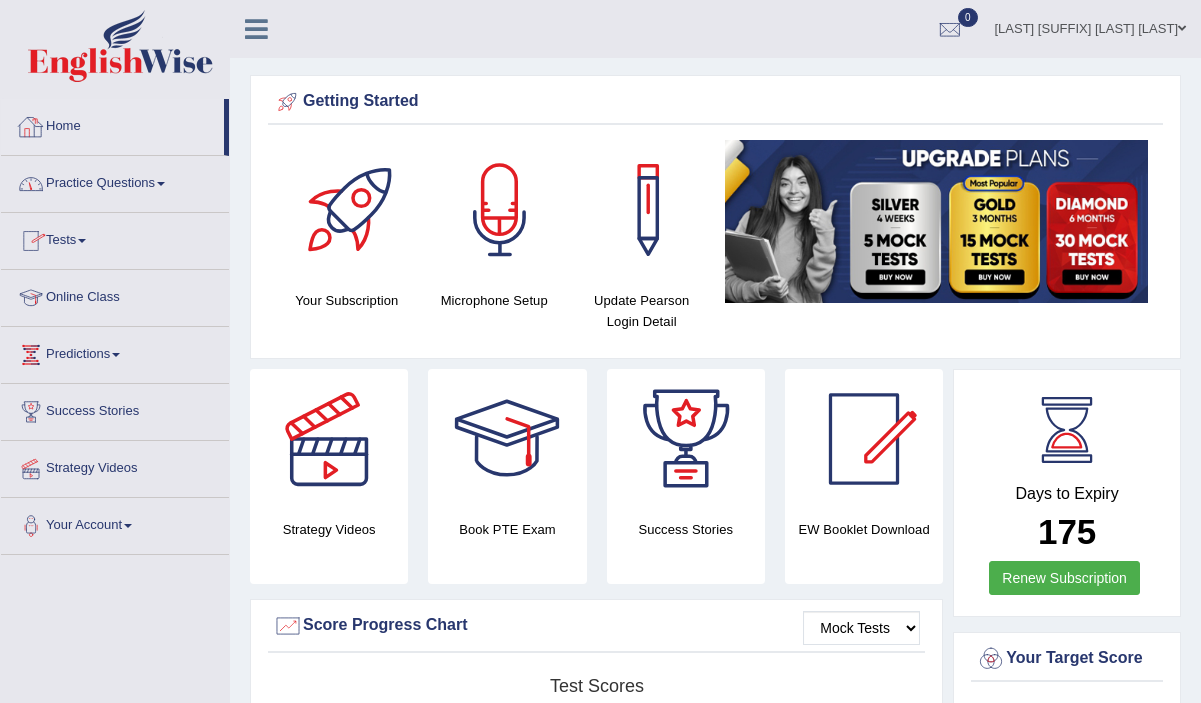 click on "Home" at bounding box center [112, 124] 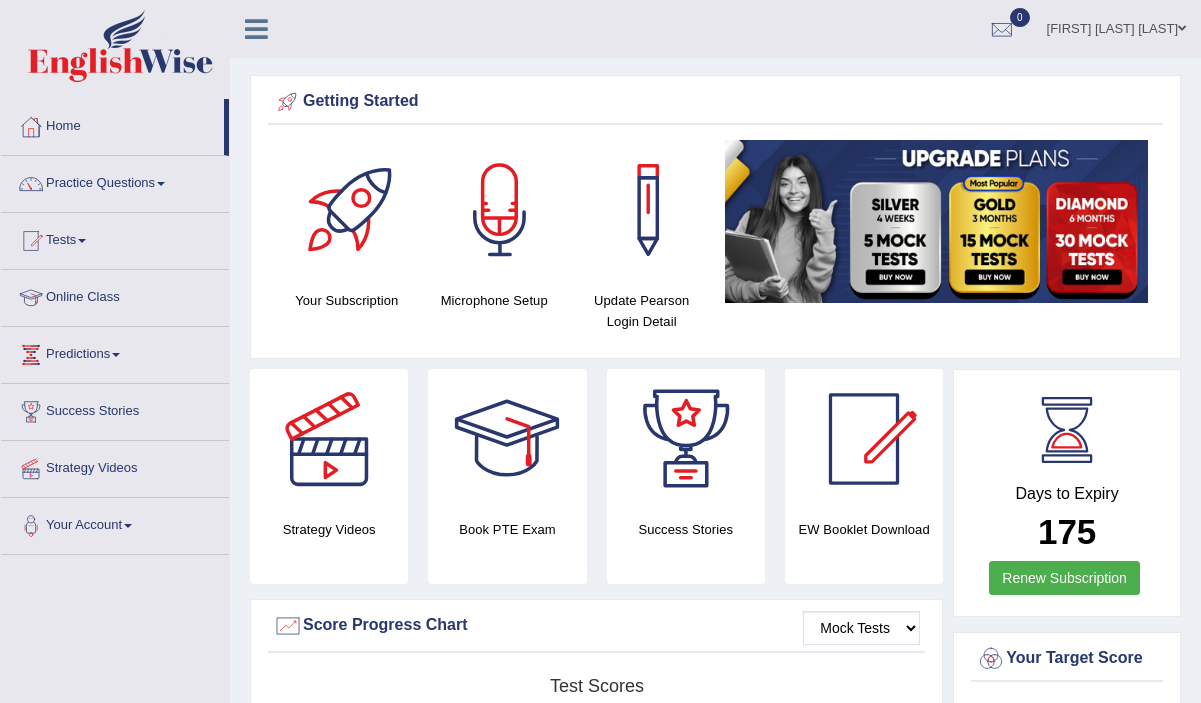 scroll, scrollTop: 0, scrollLeft: 0, axis: both 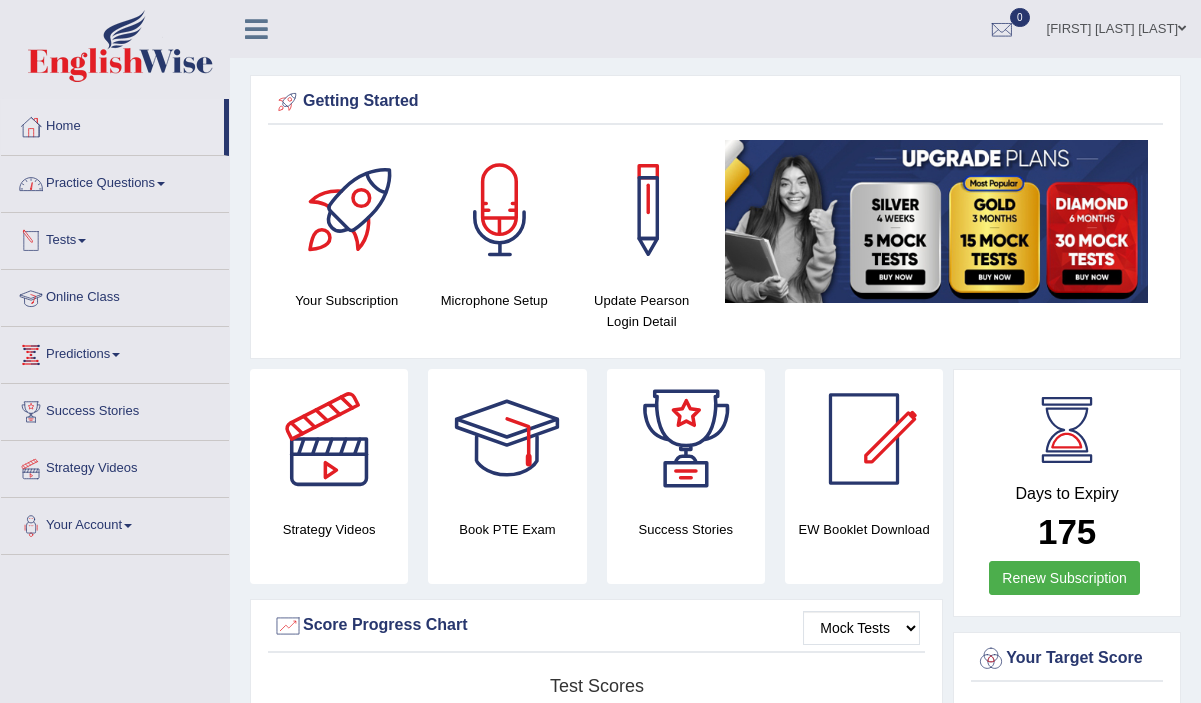 click on "Practice Questions" at bounding box center [115, 181] 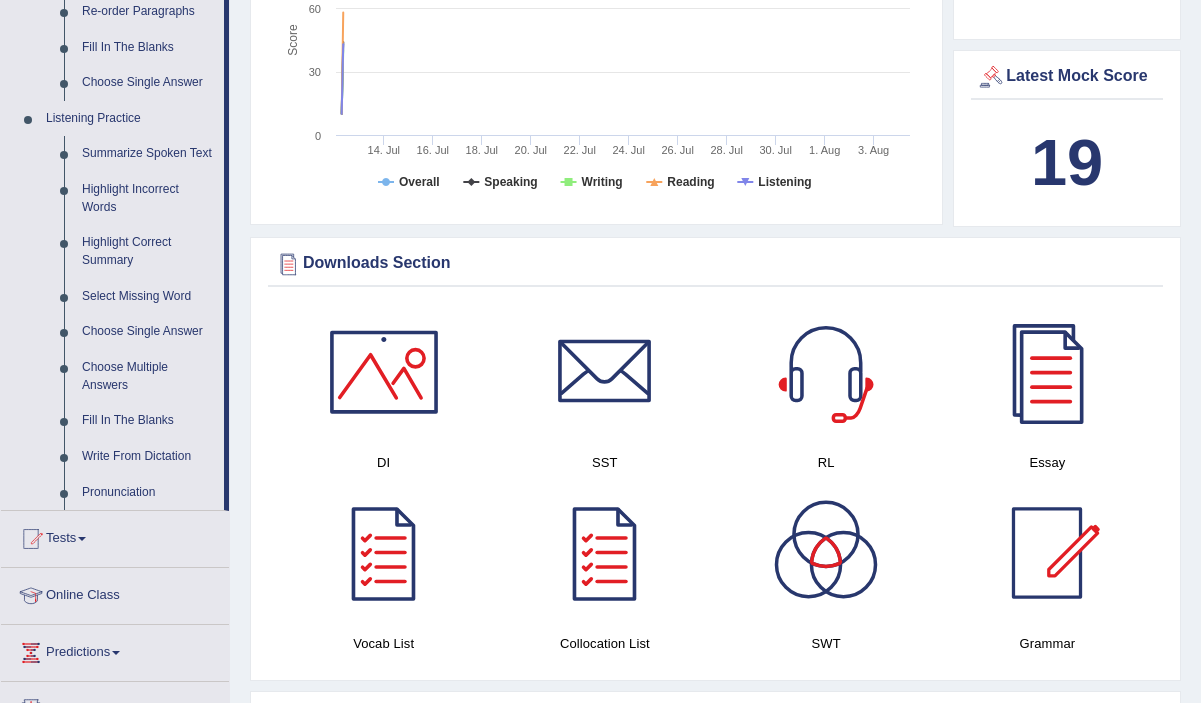 scroll, scrollTop: 773, scrollLeft: 0, axis: vertical 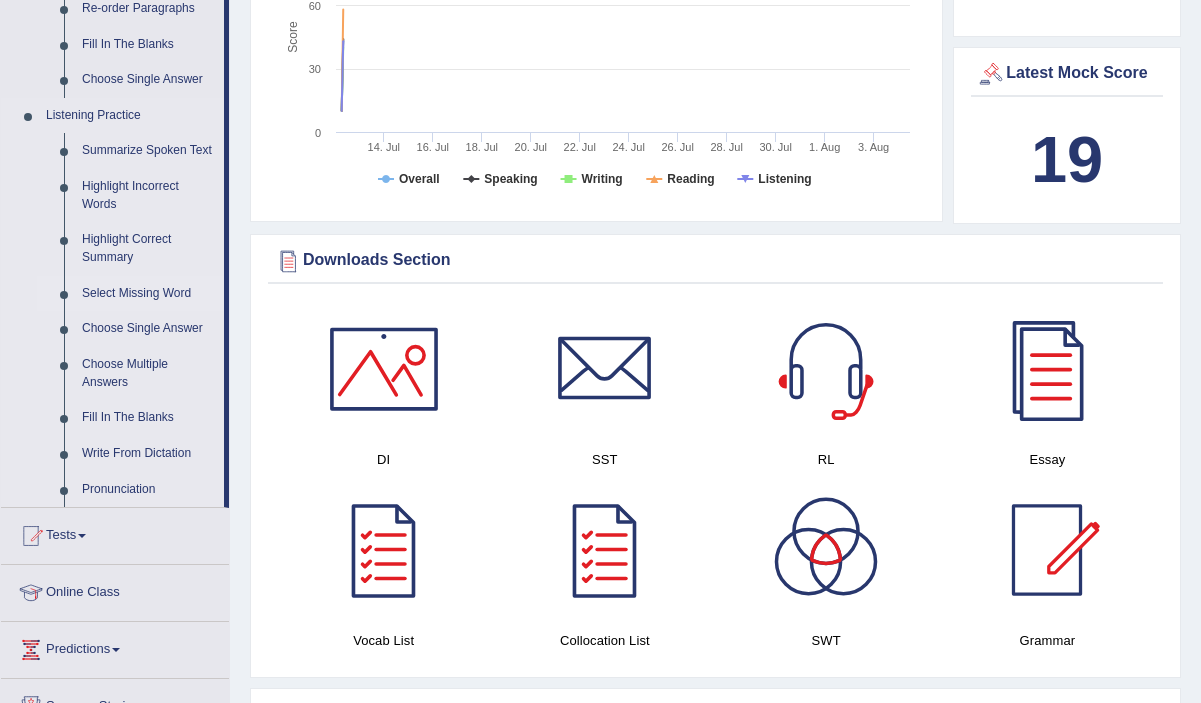 click on "Select Missing Word" at bounding box center [148, 294] 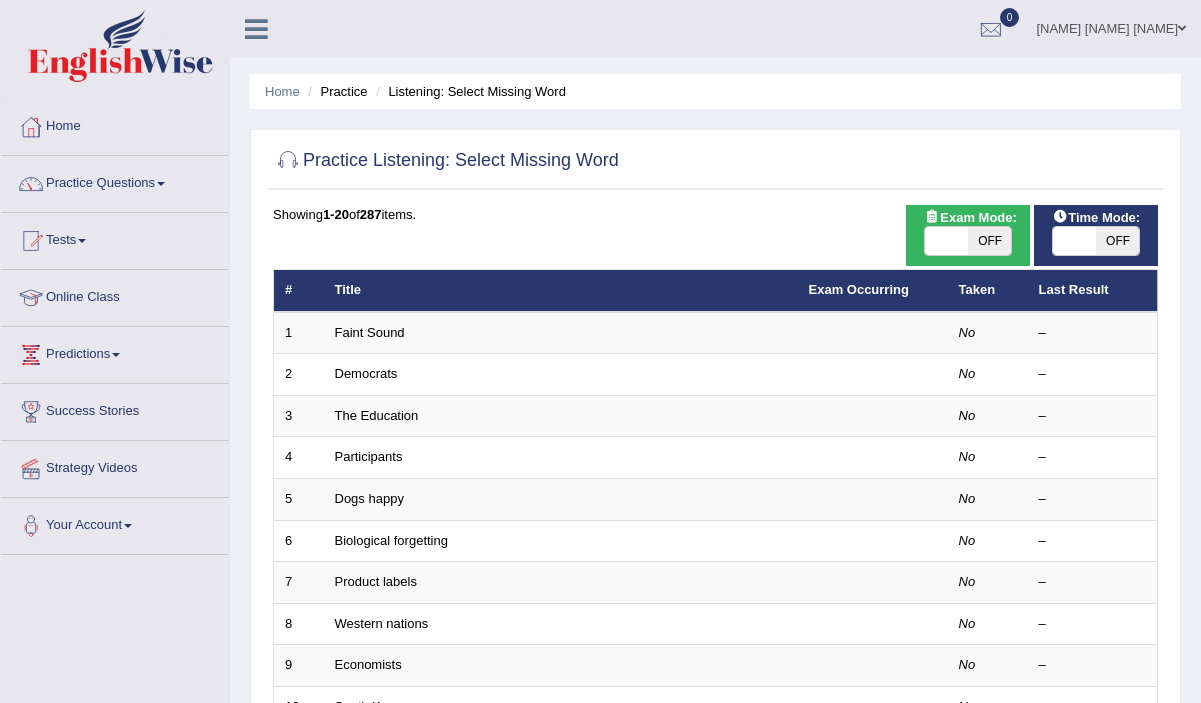 scroll, scrollTop: 0, scrollLeft: 0, axis: both 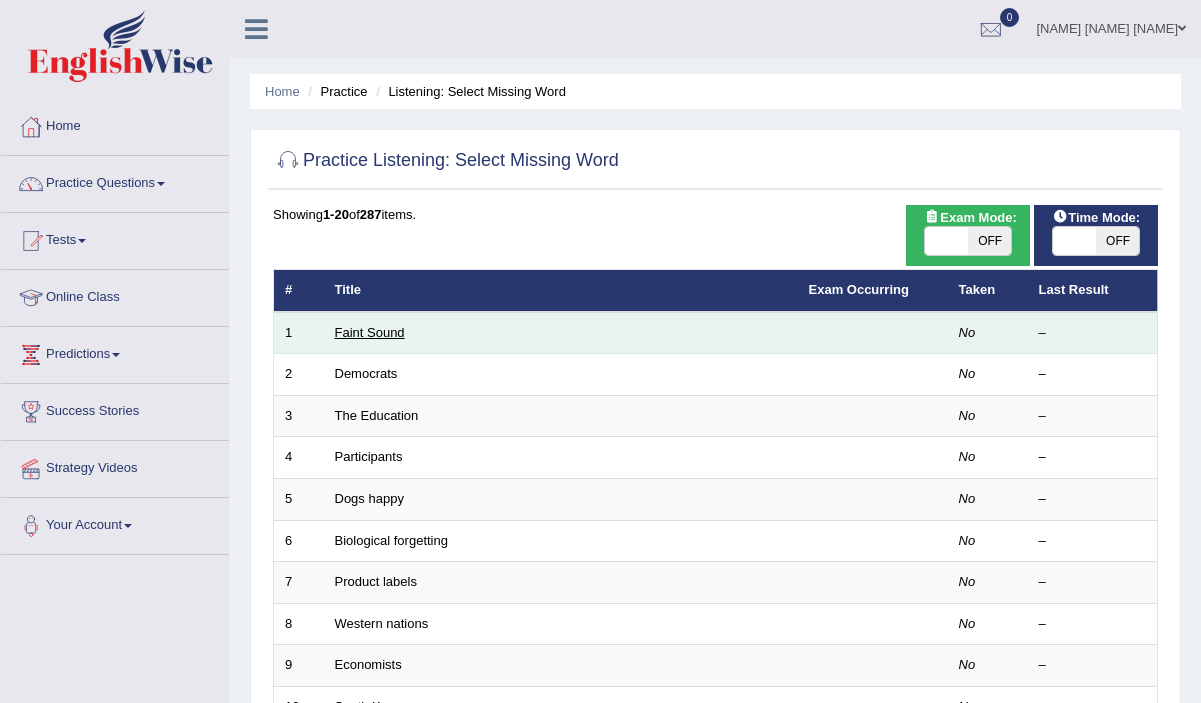 click on "Faint Sound" at bounding box center (370, 332) 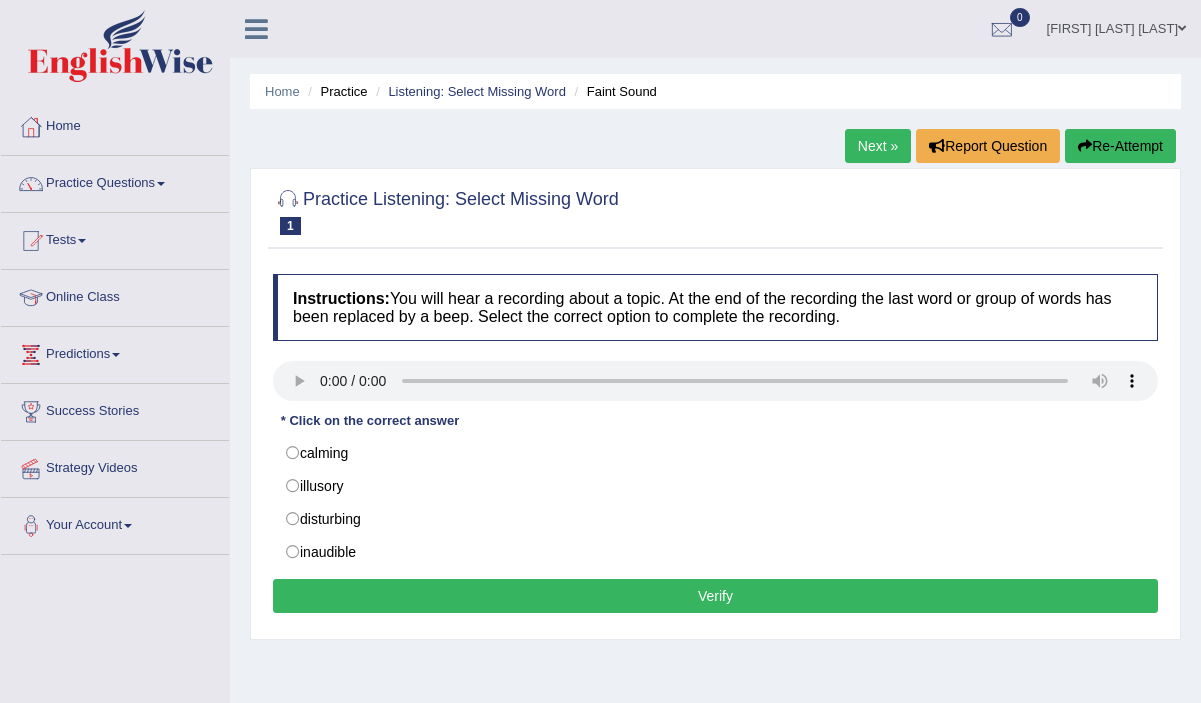 scroll, scrollTop: 0, scrollLeft: 0, axis: both 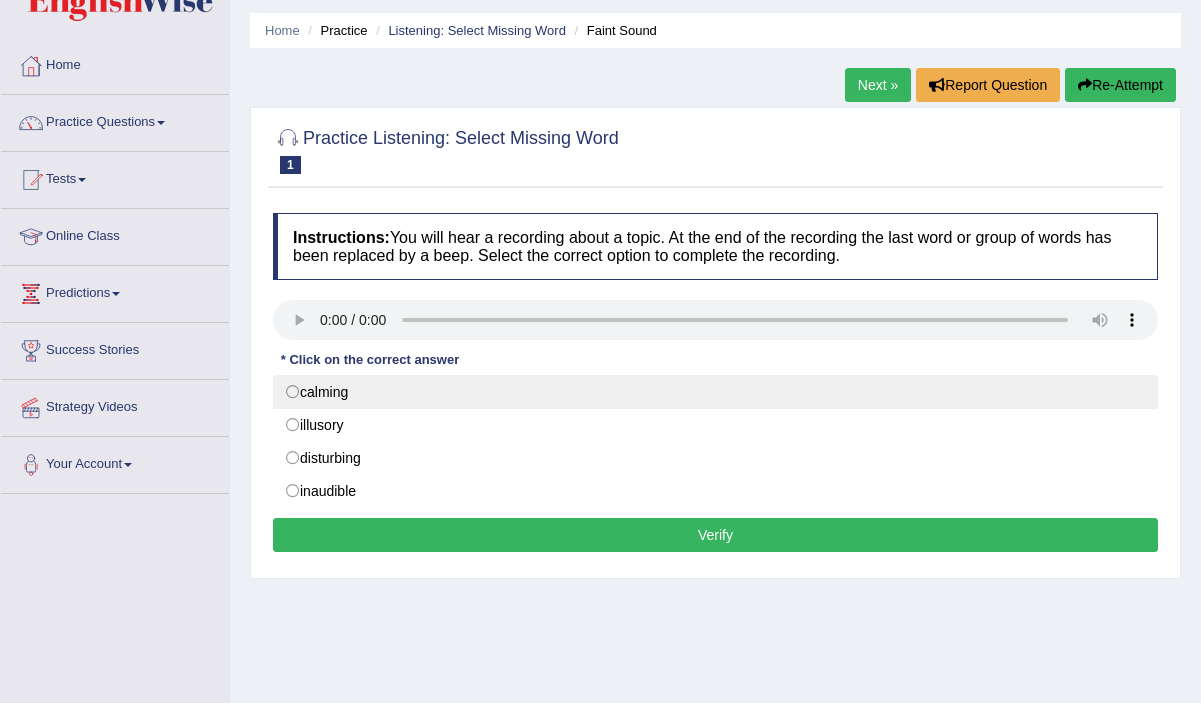 click on "calming" at bounding box center [715, 392] 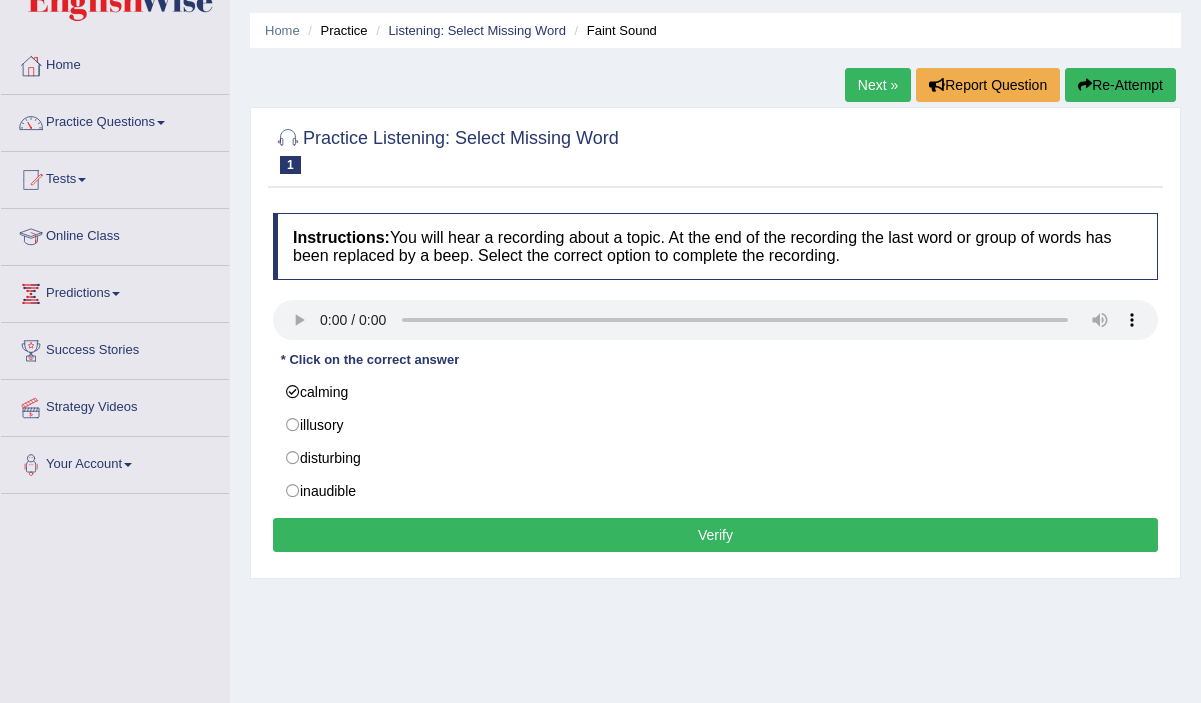 click on "Verify" at bounding box center [715, 535] 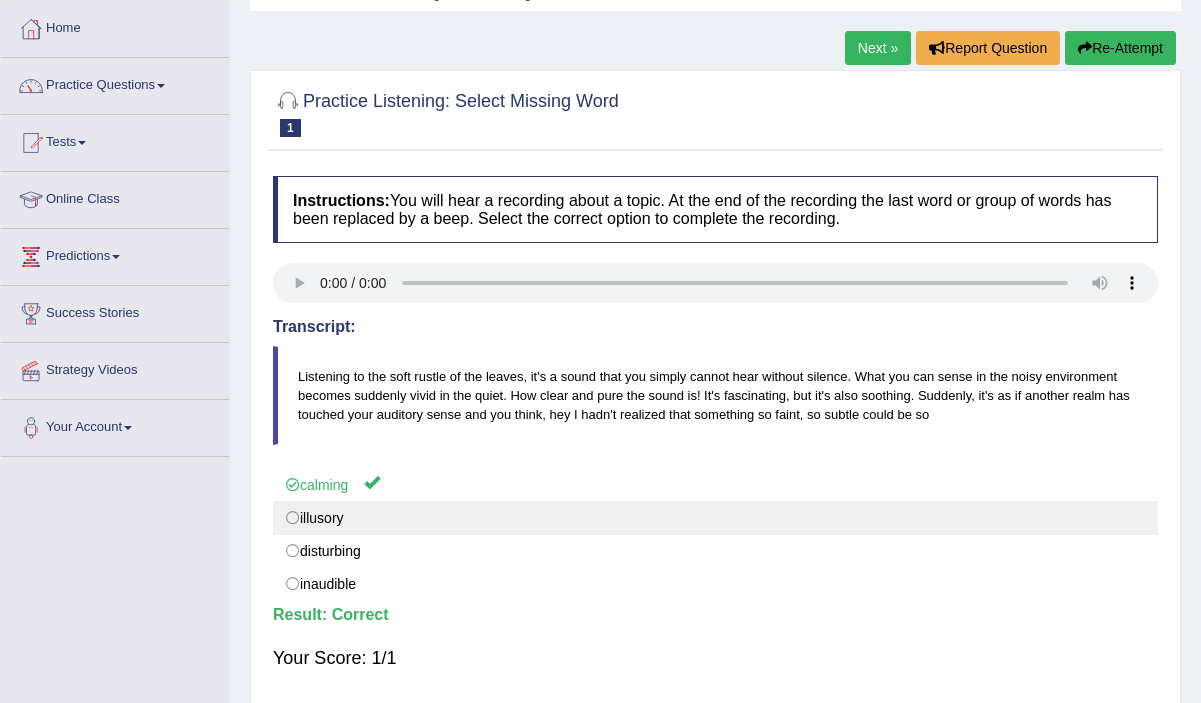 scroll, scrollTop: 96, scrollLeft: 0, axis: vertical 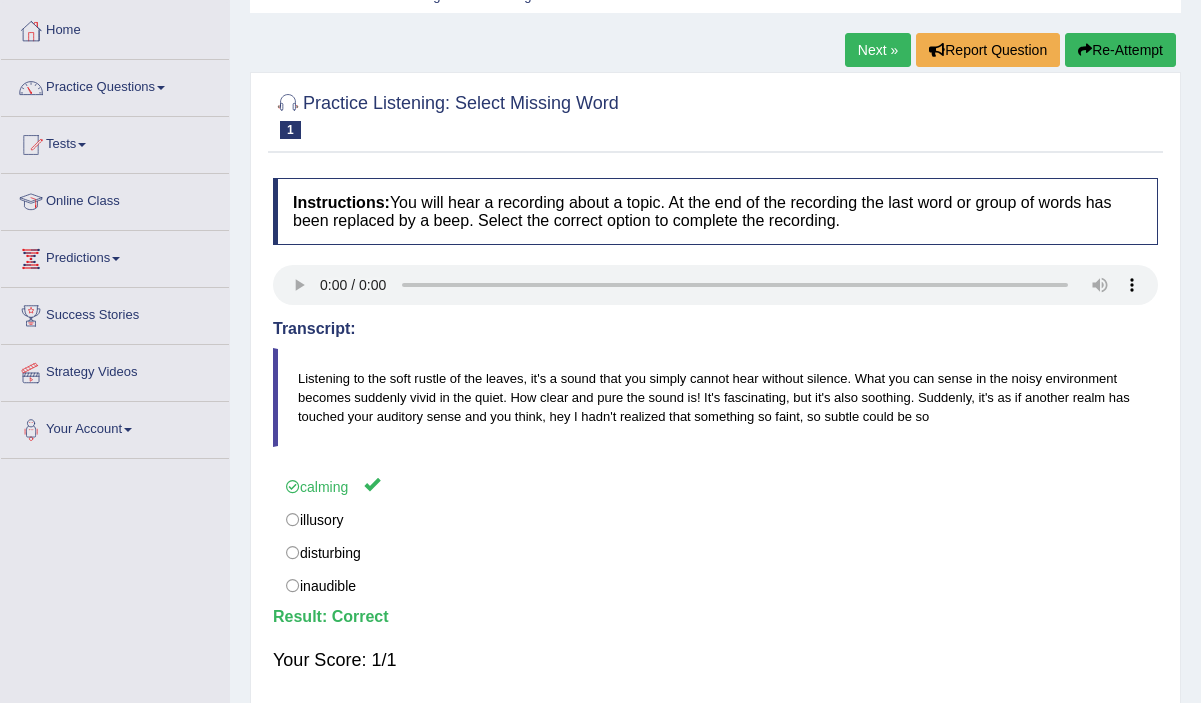 click on "Next »" at bounding box center [878, 50] 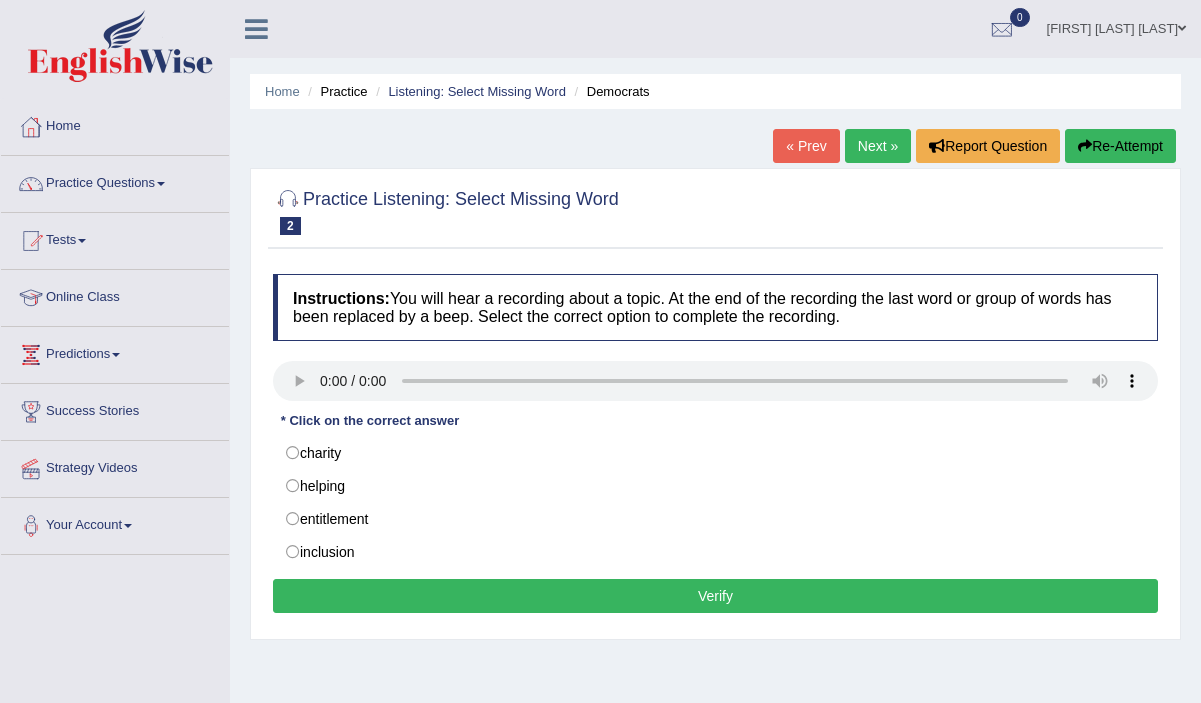 scroll, scrollTop: 0, scrollLeft: 0, axis: both 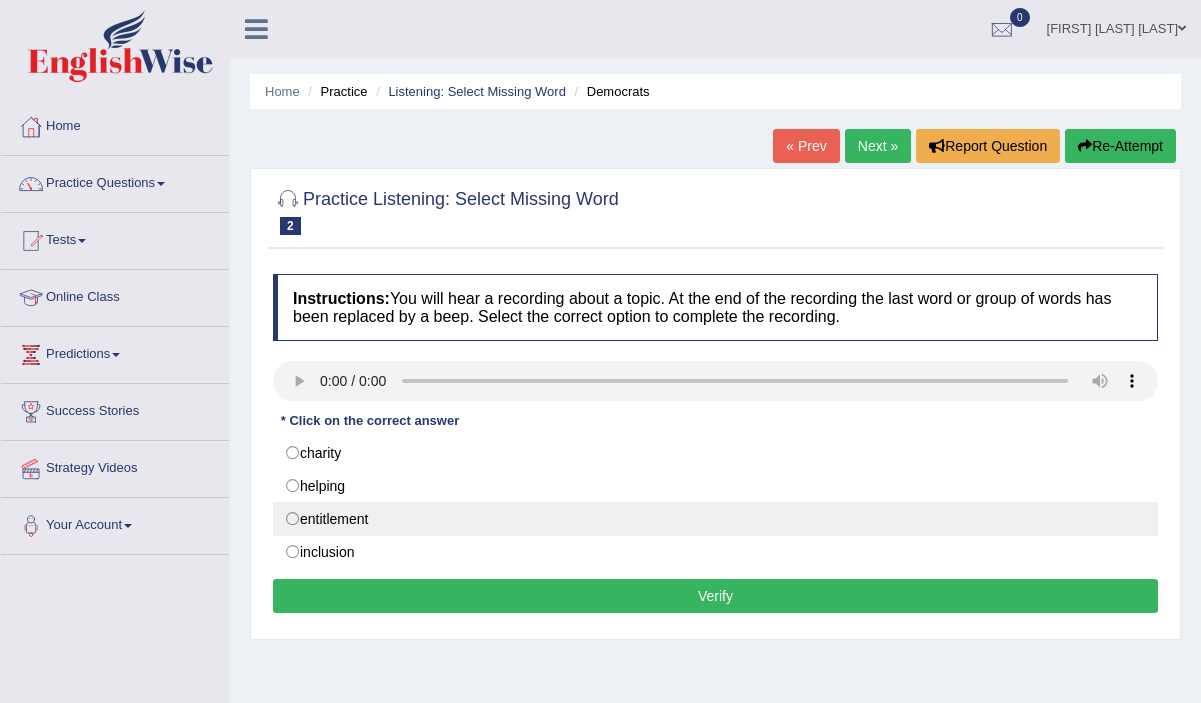 click on "entitlement" at bounding box center (715, 519) 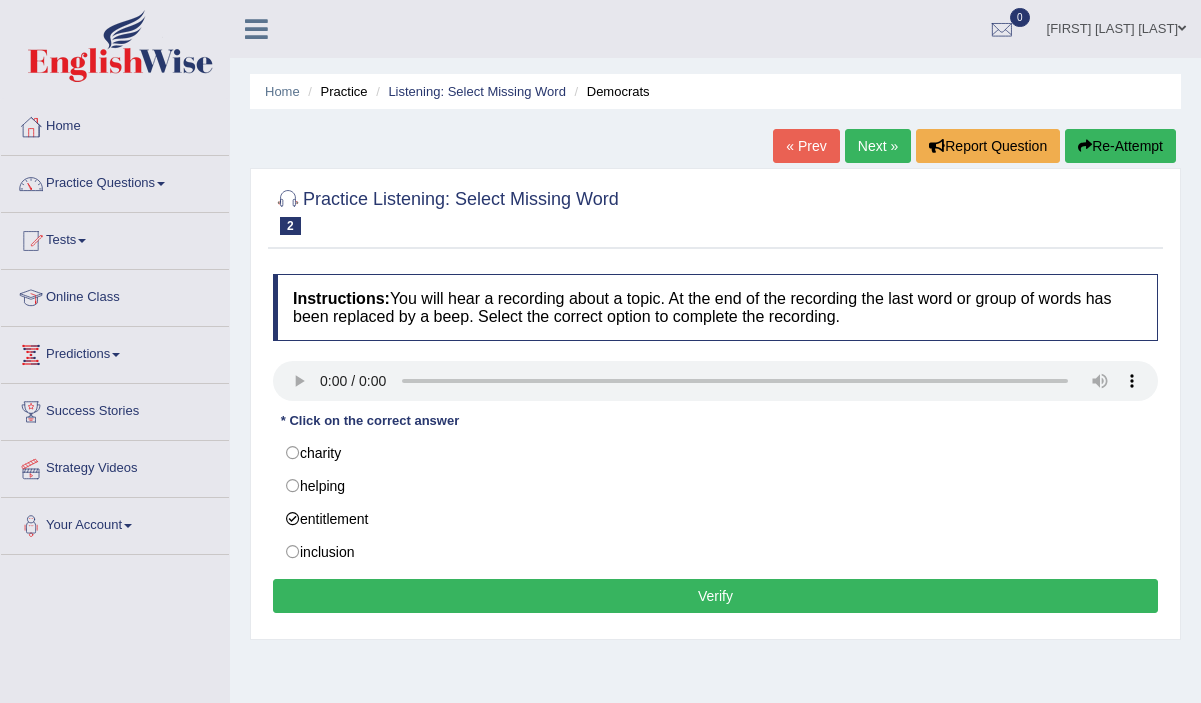 click on "Verify" at bounding box center (715, 596) 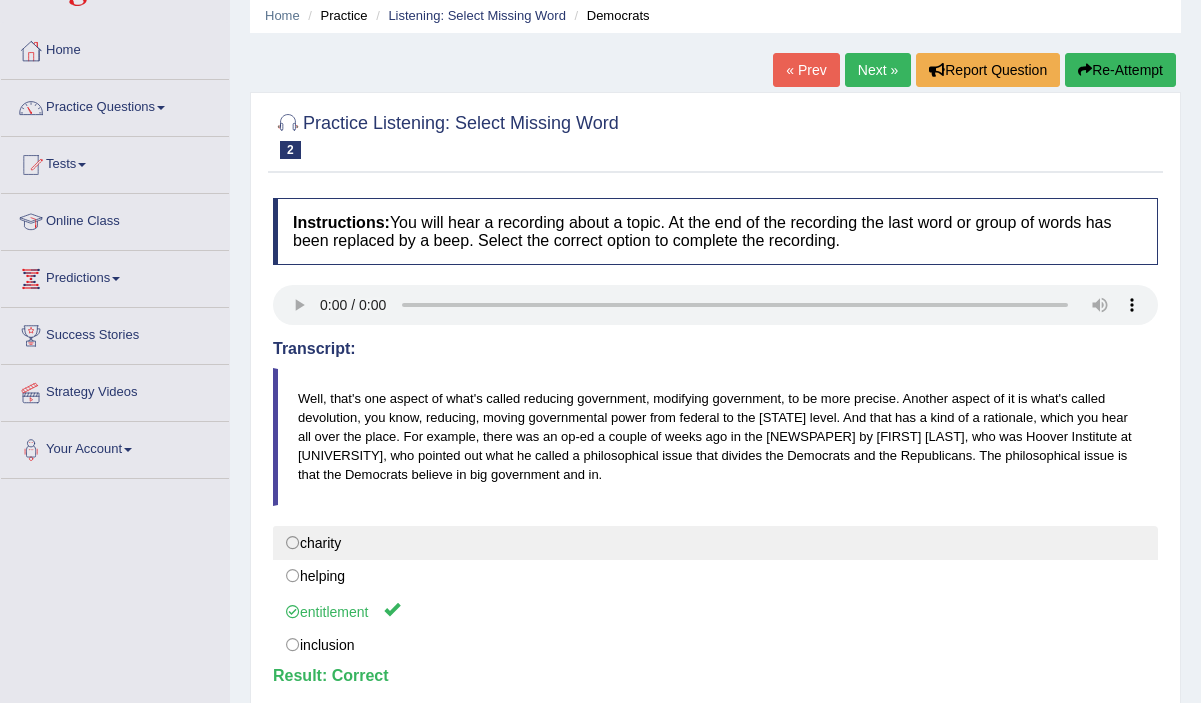 scroll, scrollTop: 61, scrollLeft: 0, axis: vertical 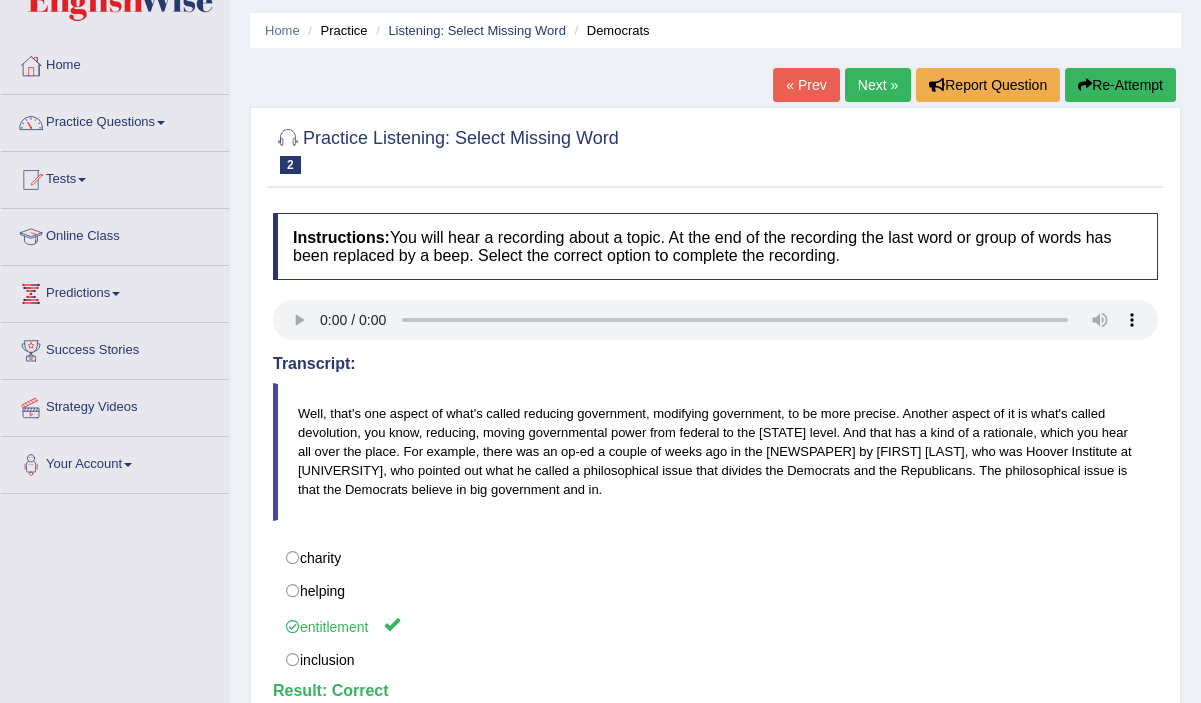 click on "Next »" at bounding box center [878, 85] 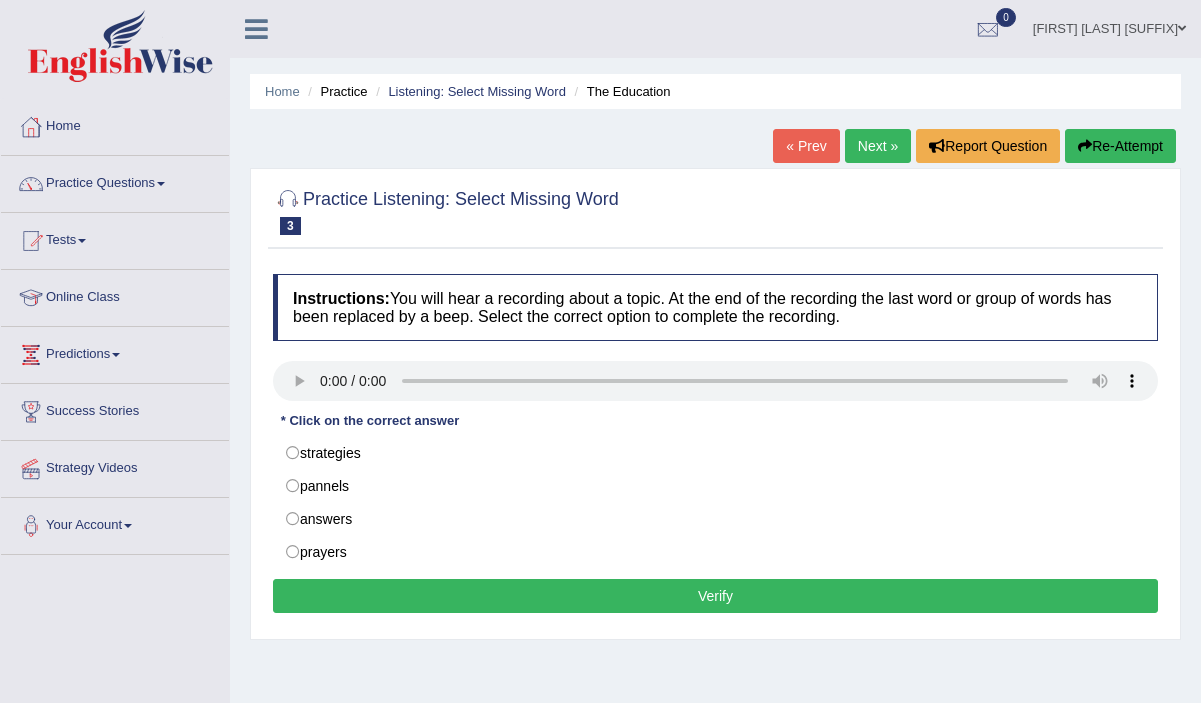 scroll, scrollTop: 0, scrollLeft: 0, axis: both 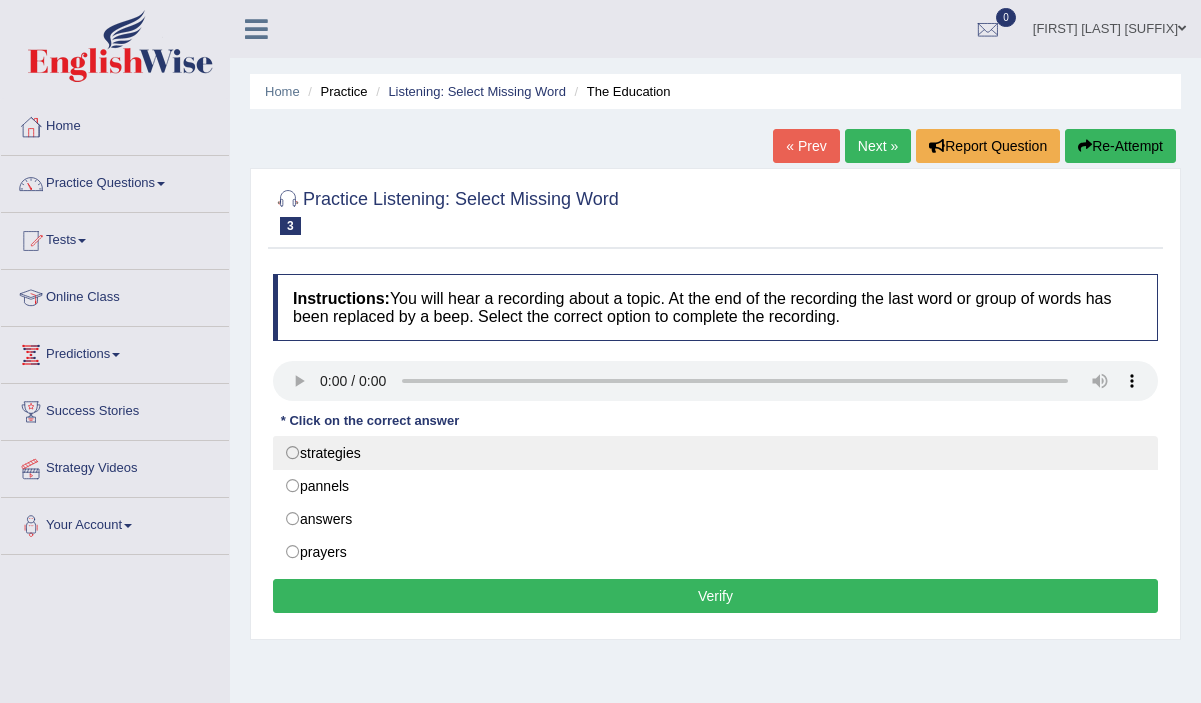 click on "strategies" at bounding box center (715, 453) 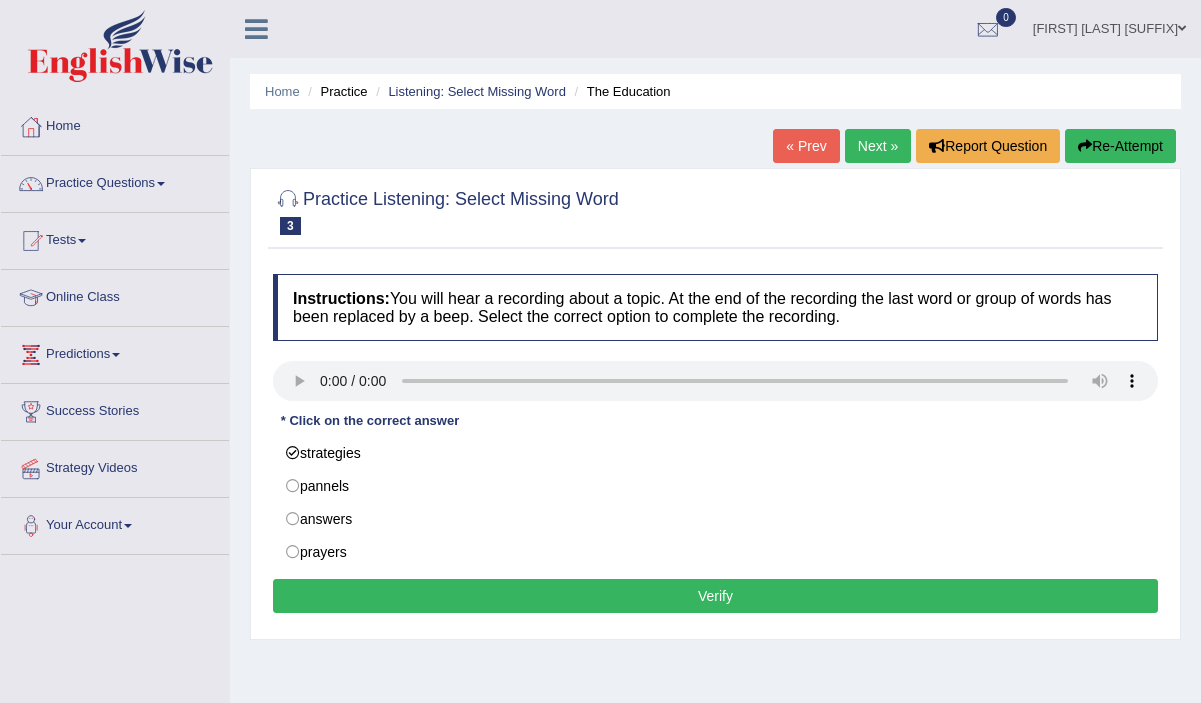 click on "Verify" at bounding box center [715, 596] 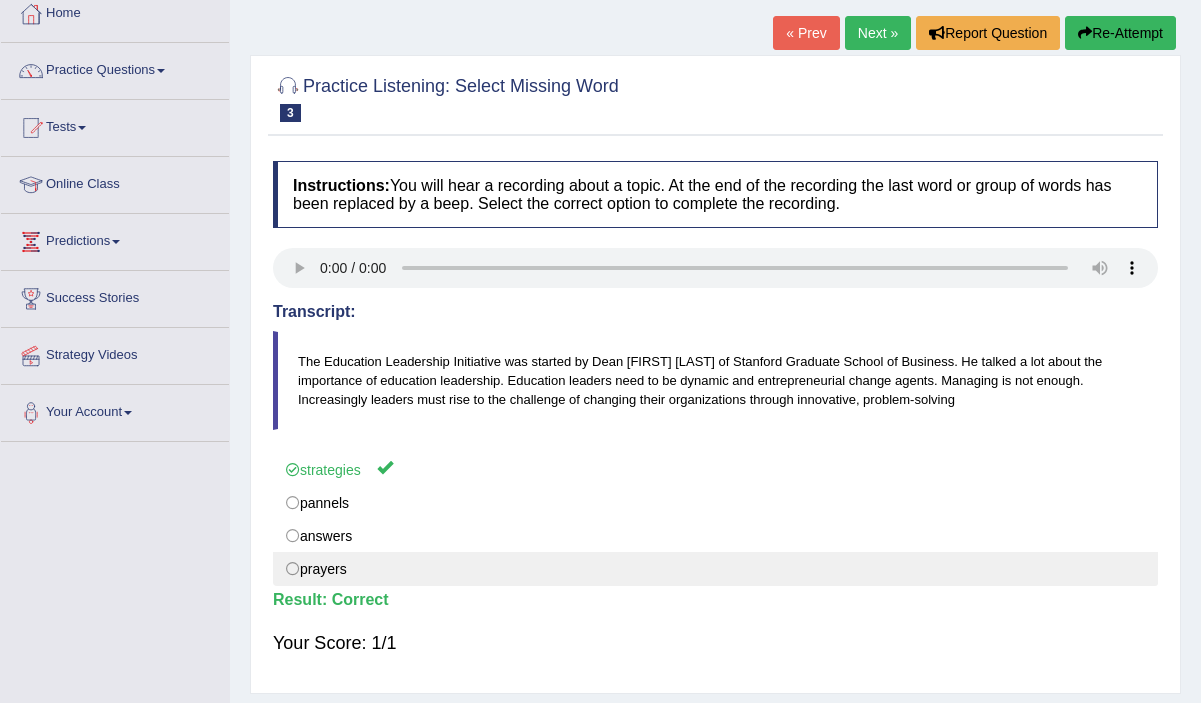 scroll, scrollTop: 93, scrollLeft: 0, axis: vertical 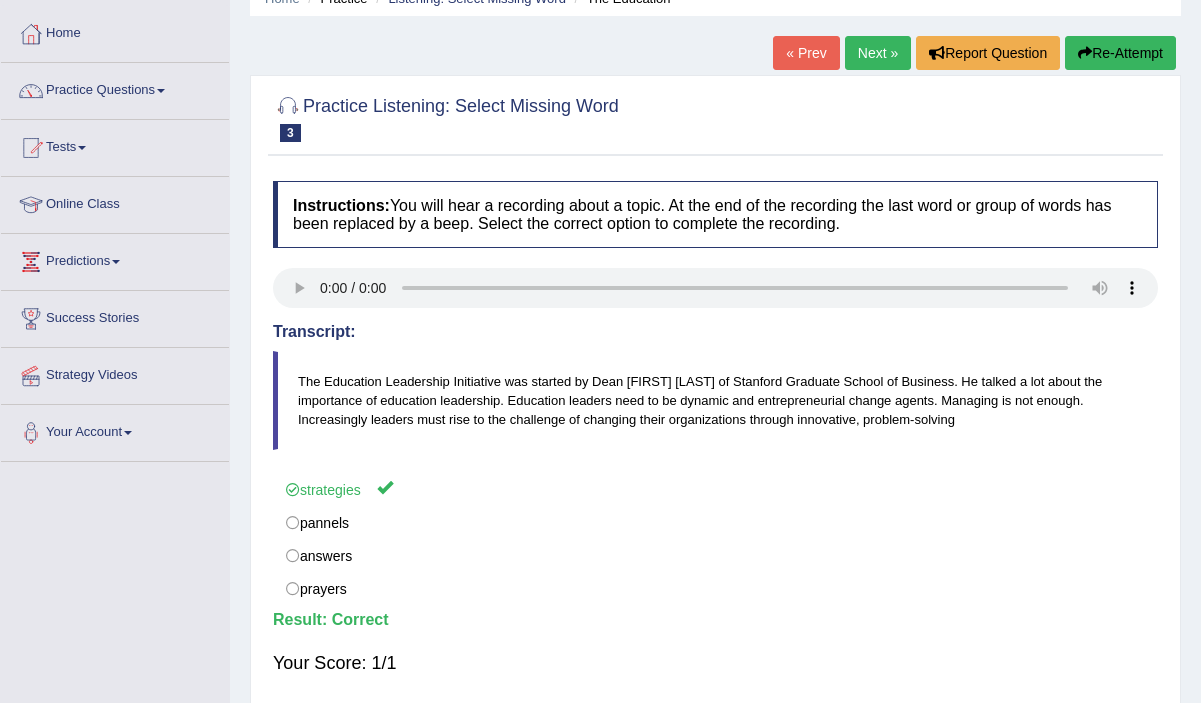 click on "Next »" at bounding box center (878, 53) 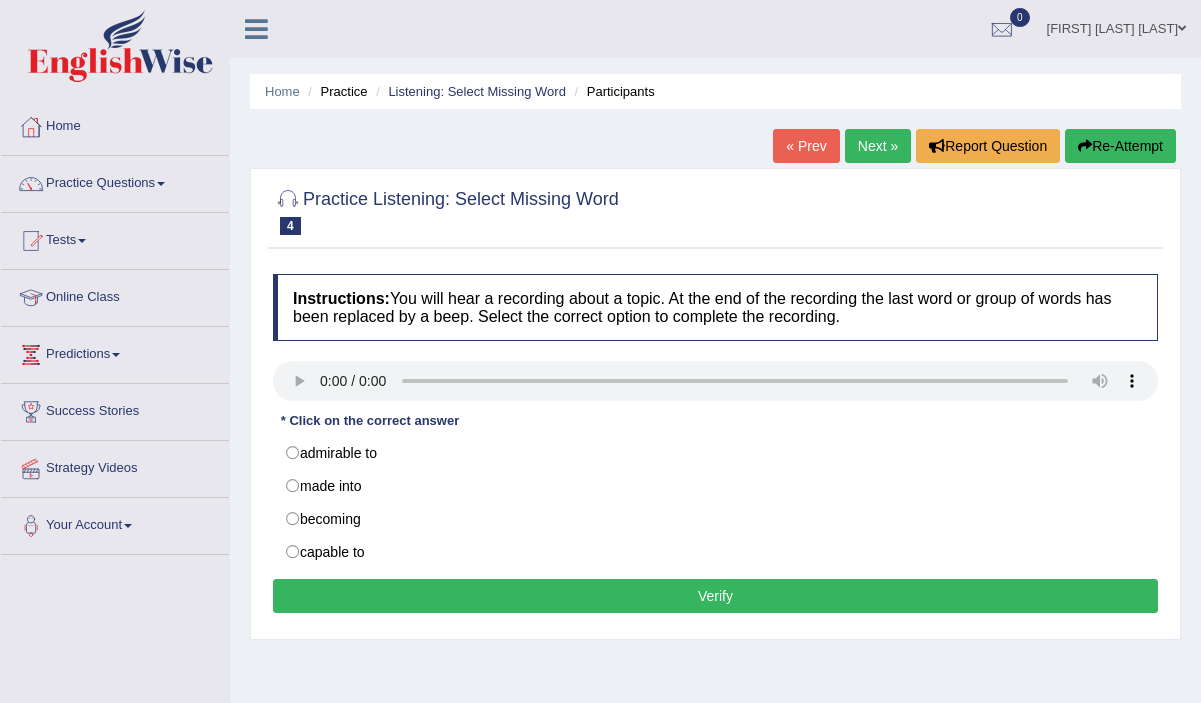 scroll, scrollTop: 0, scrollLeft: 0, axis: both 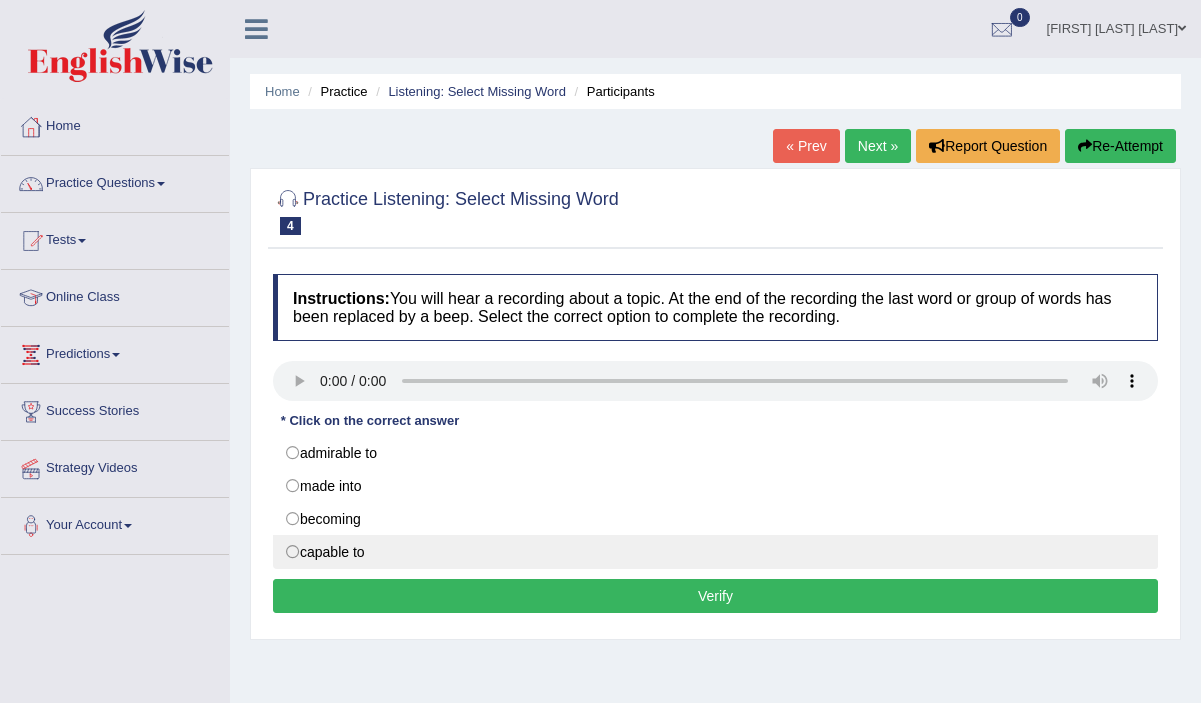 click on "capable to" at bounding box center [715, 552] 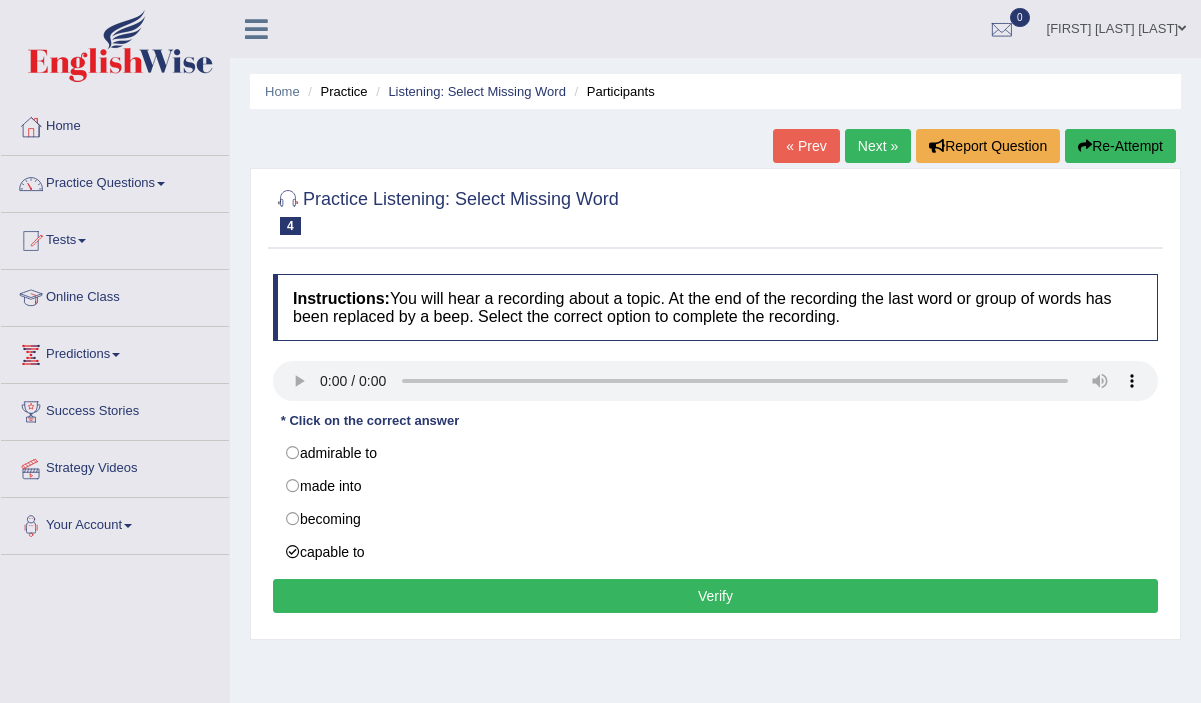 click on "Verify" at bounding box center (715, 596) 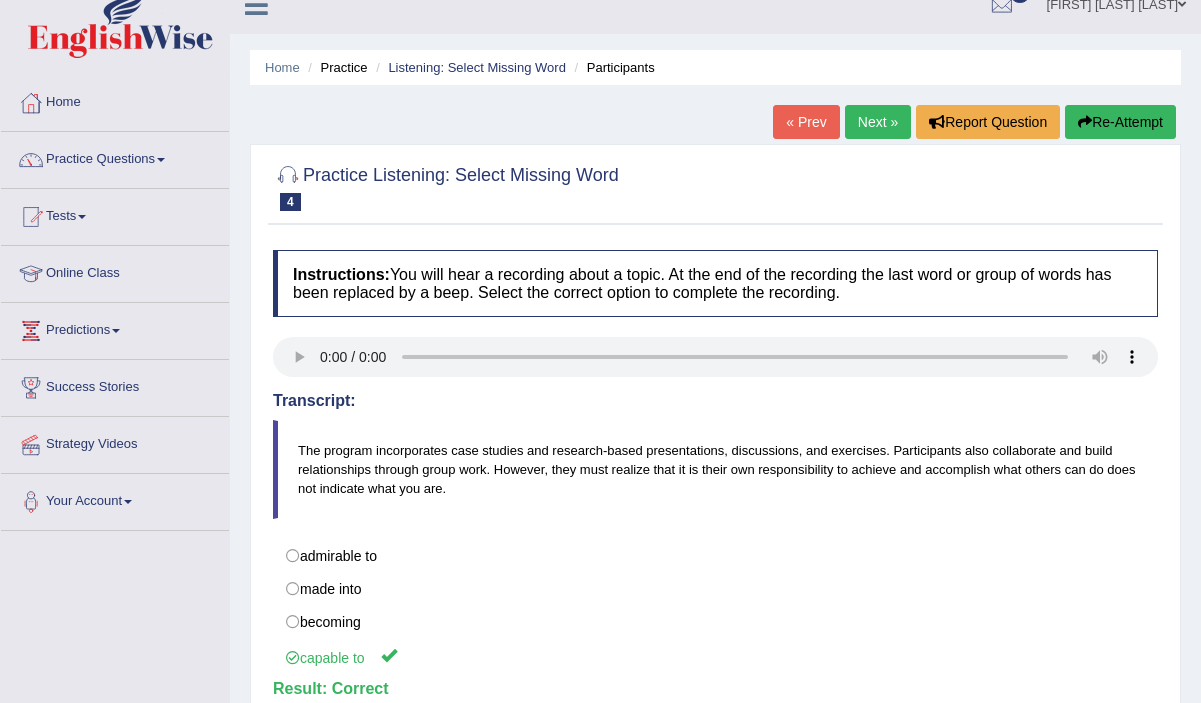scroll, scrollTop: 0, scrollLeft: 0, axis: both 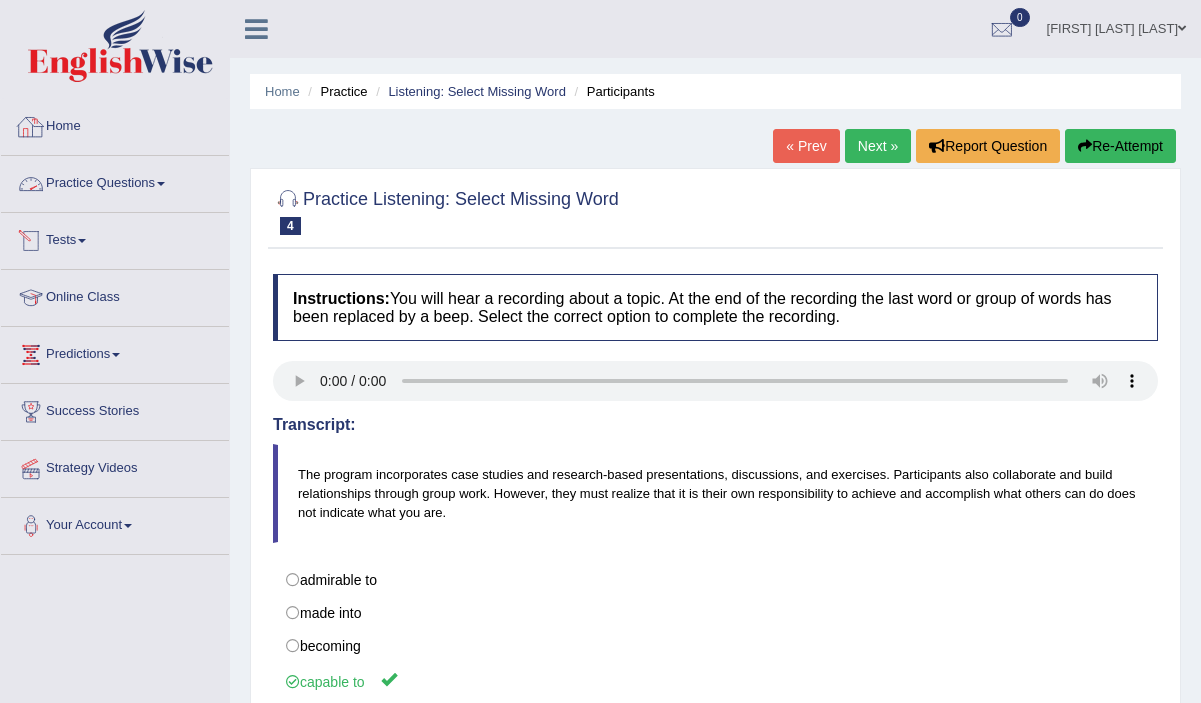 click on "Home" at bounding box center [115, 124] 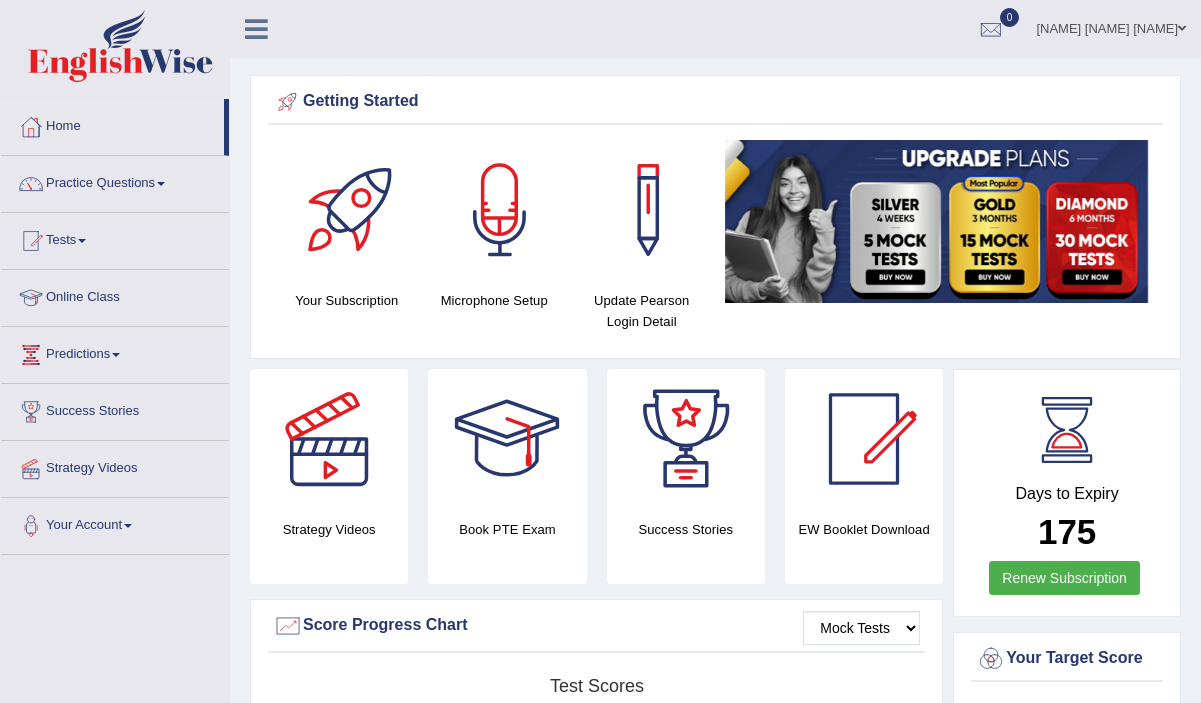 scroll, scrollTop: 1, scrollLeft: 0, axis: vertical 